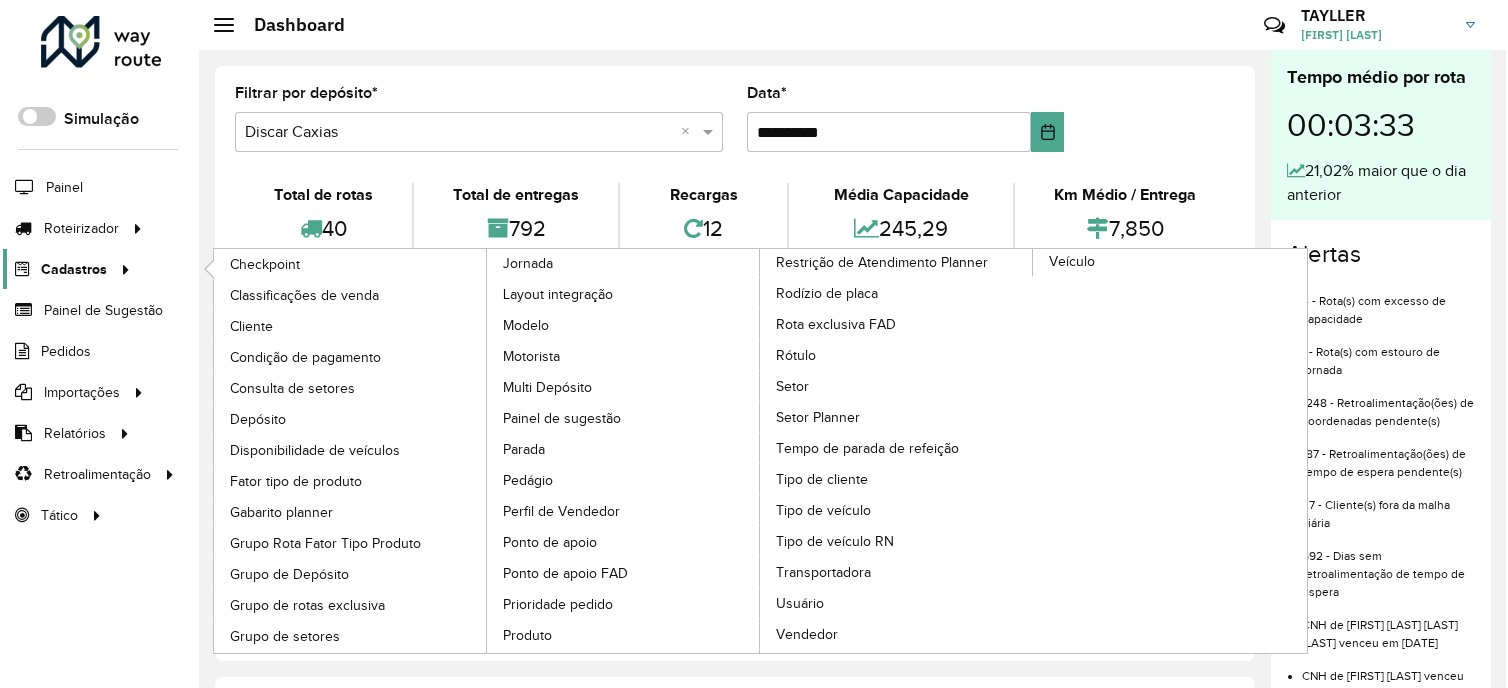 scroll, scrollTop: 0, scrollLeft: 0, axis: both 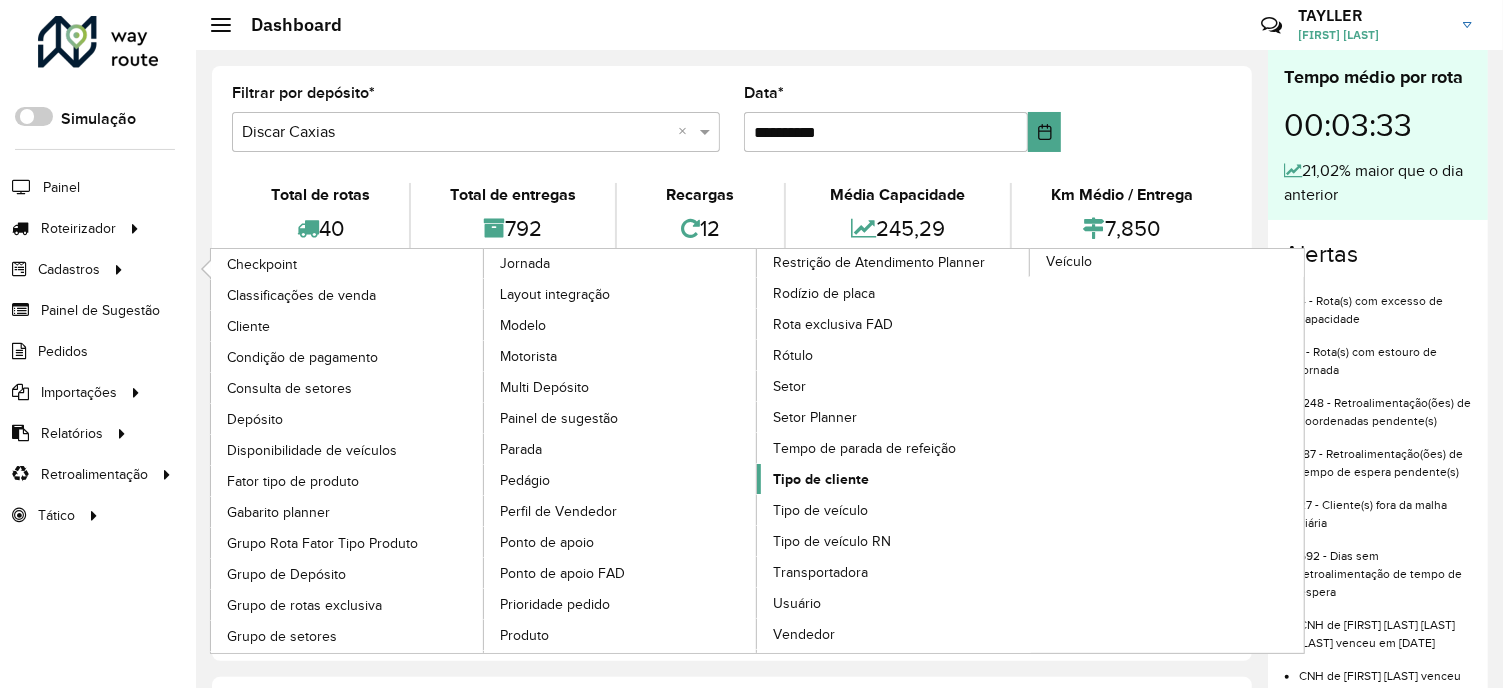 click on "Tipo de cliente" 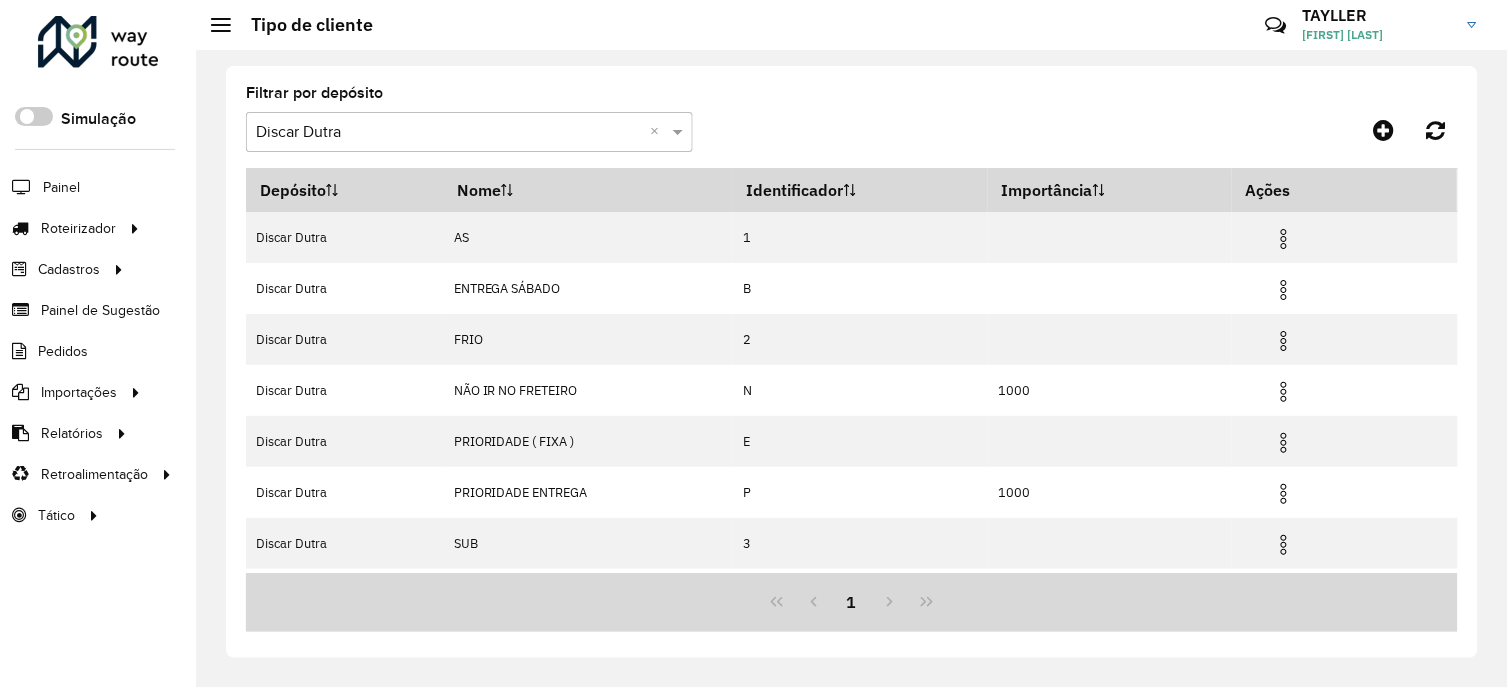 click at bounding box center [449, 133] 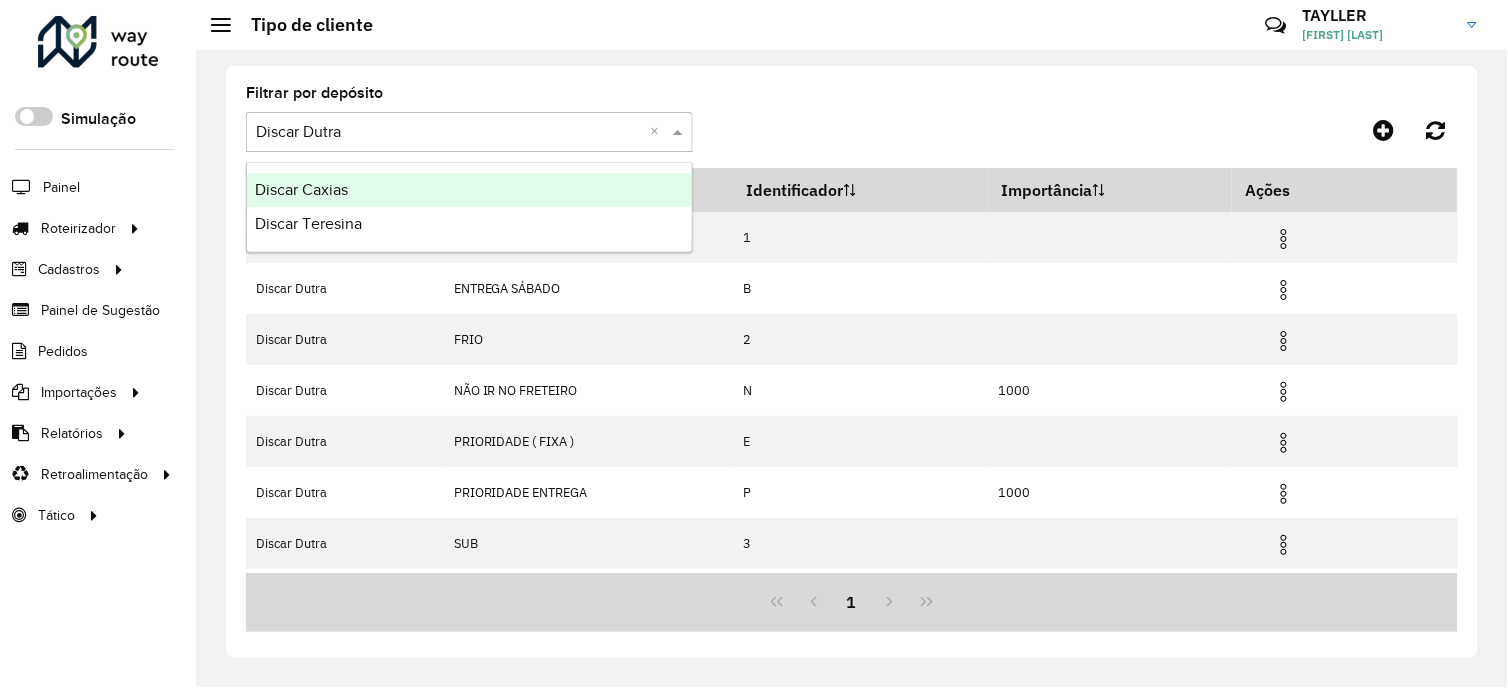 click on "Discar Caxias" at bounding box center [469, 190] 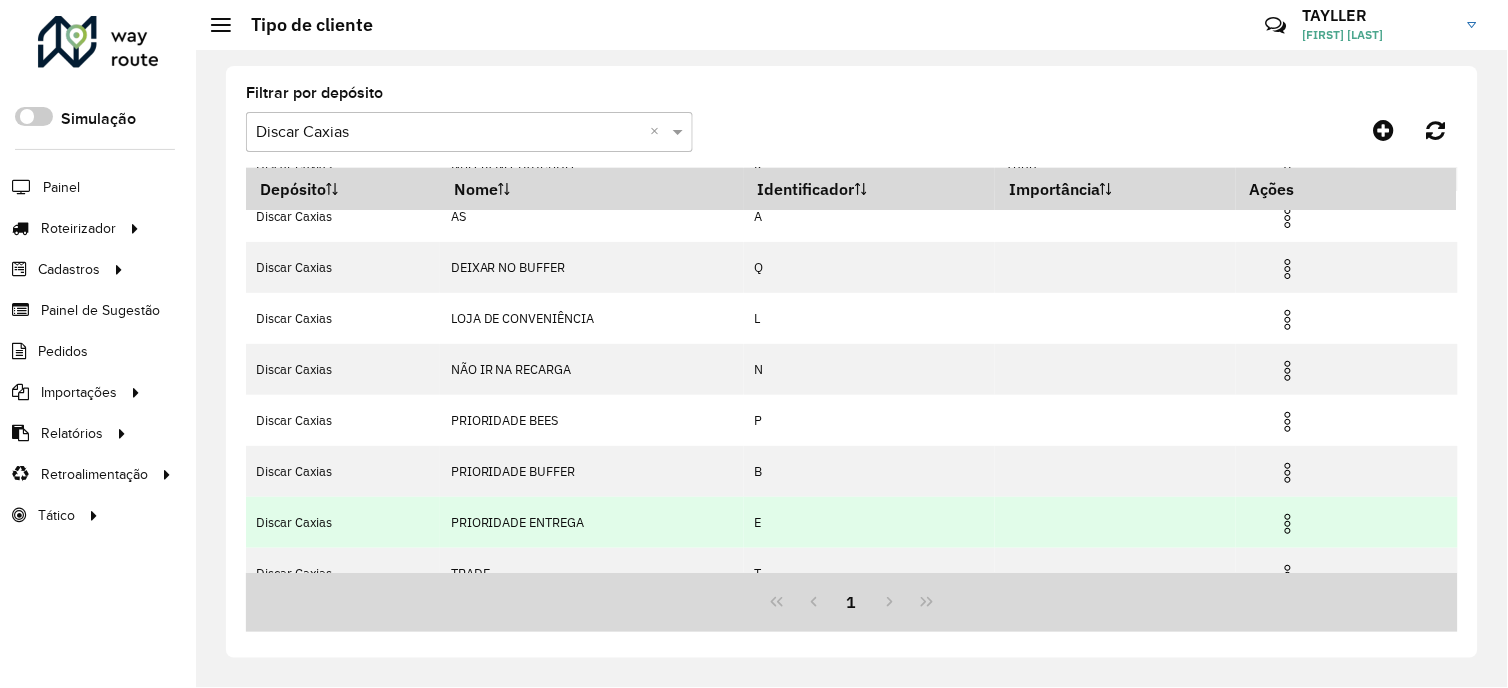 scroll, scrollTop: 150, scrollLeft: 0, axis: vertical 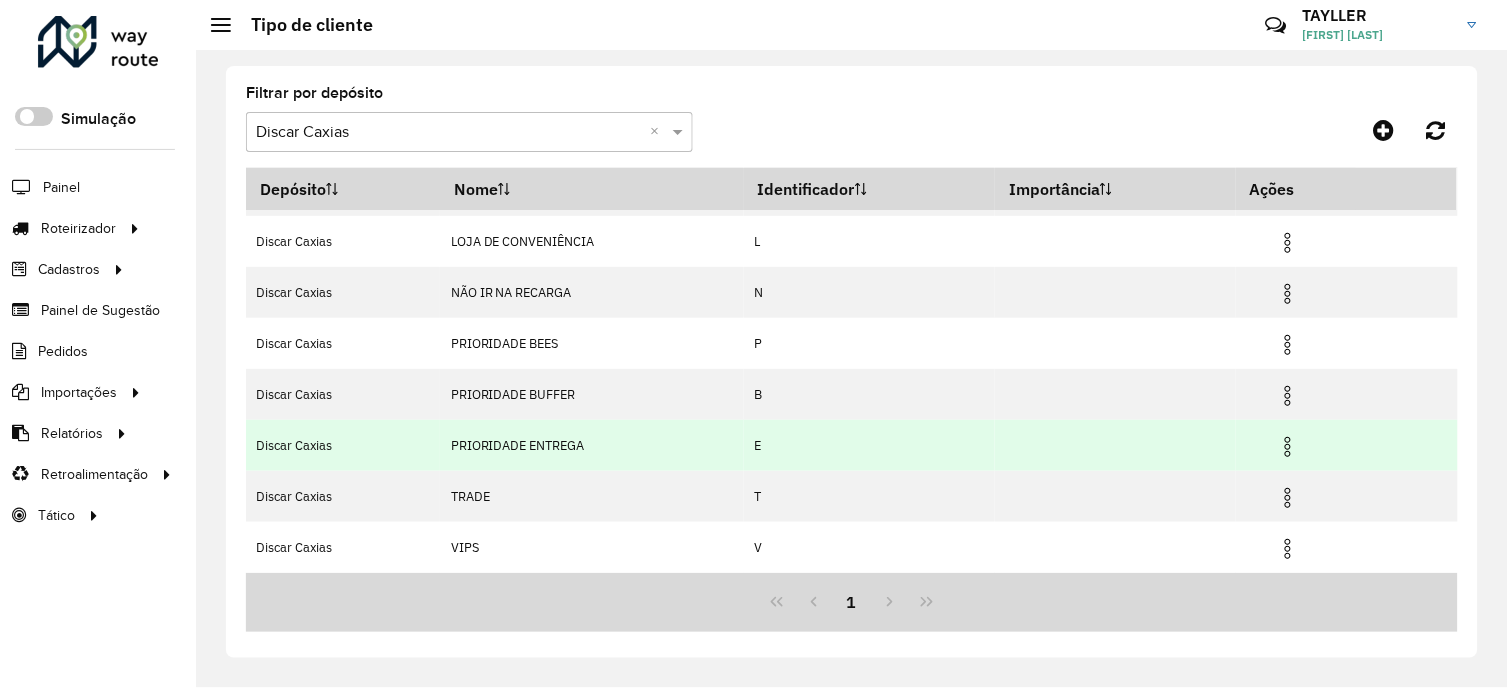 click at bounding box center [1288, 447] 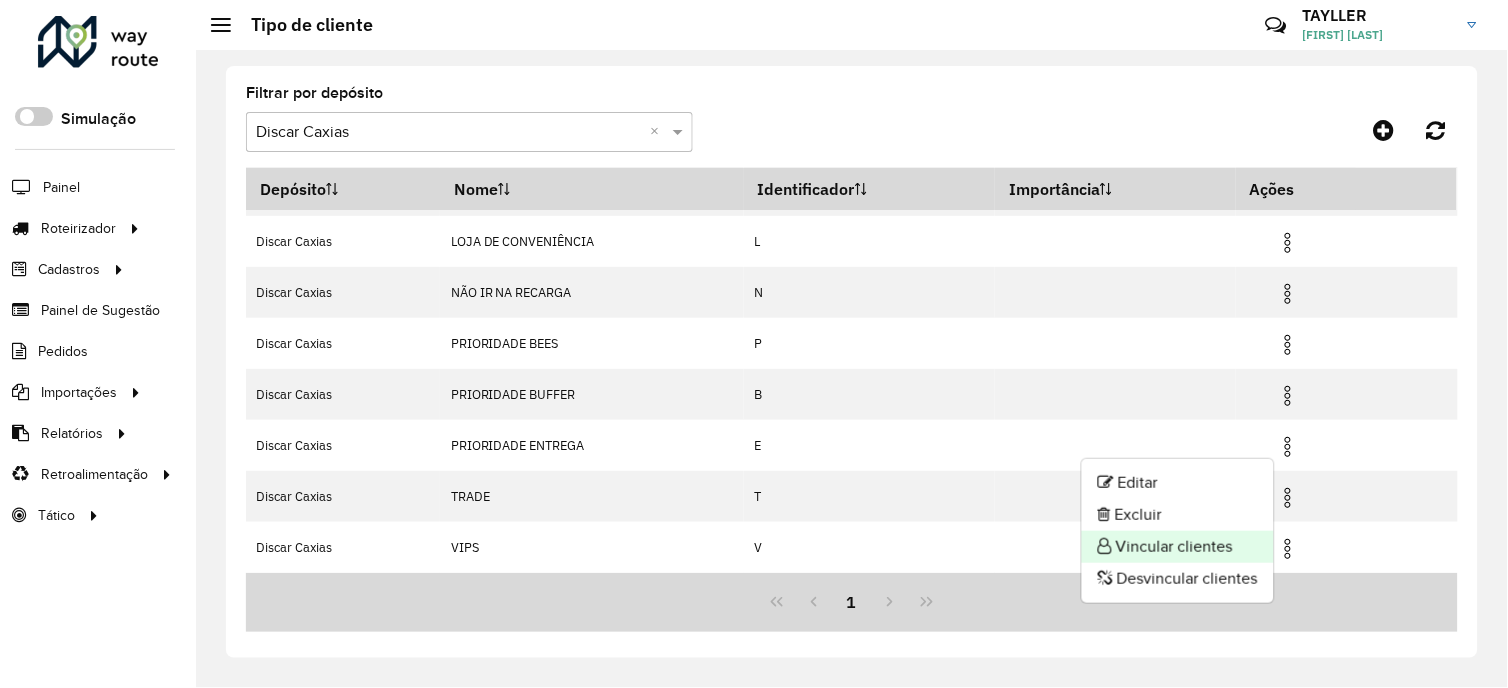click on "Vincular clientes" 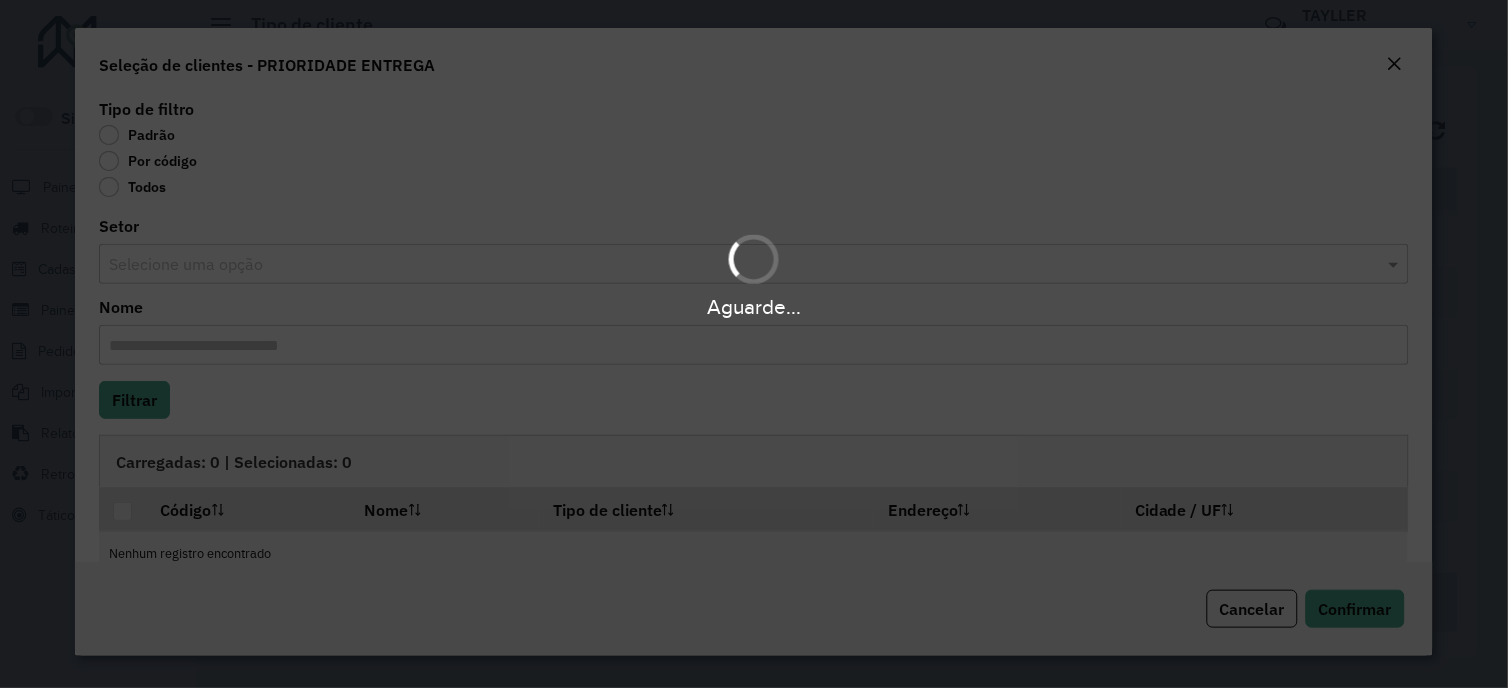 click on "Aguarde..." at bounding box center [754, 344] 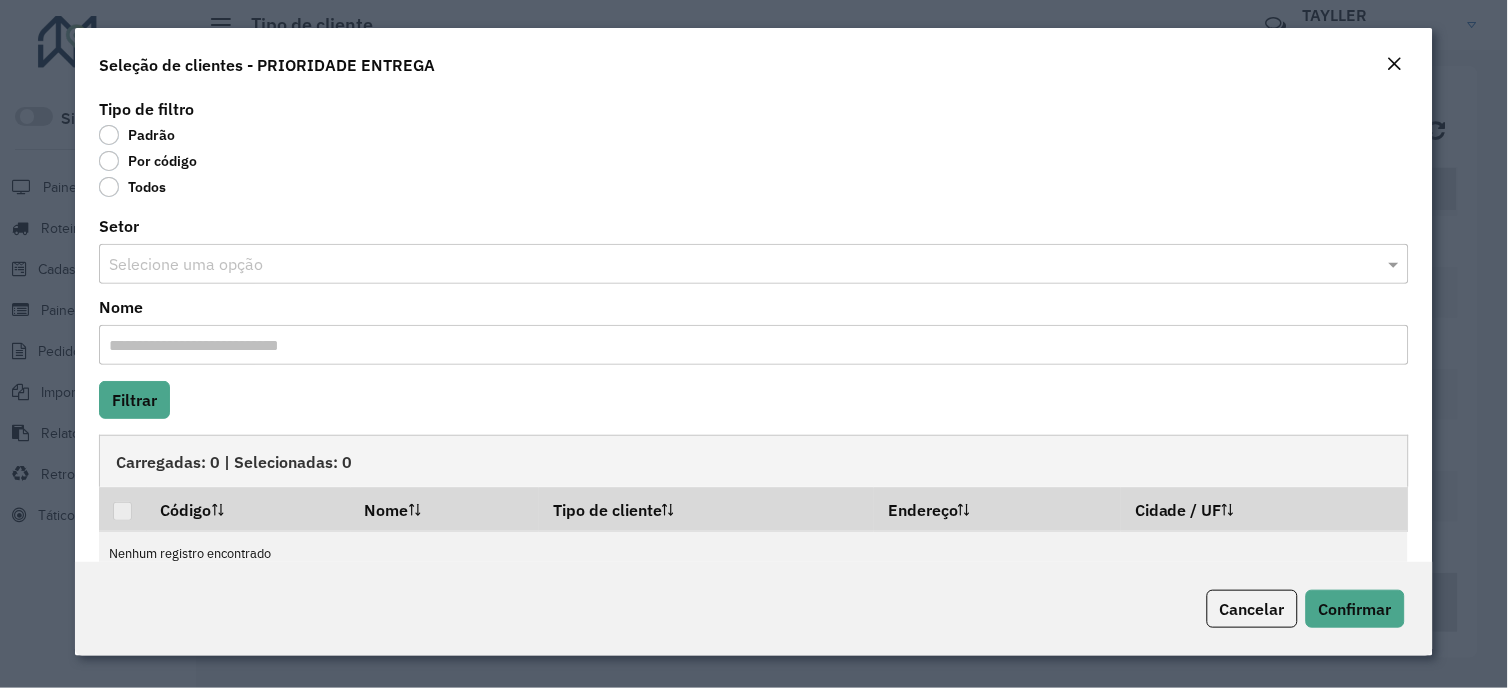 click on "Por código" 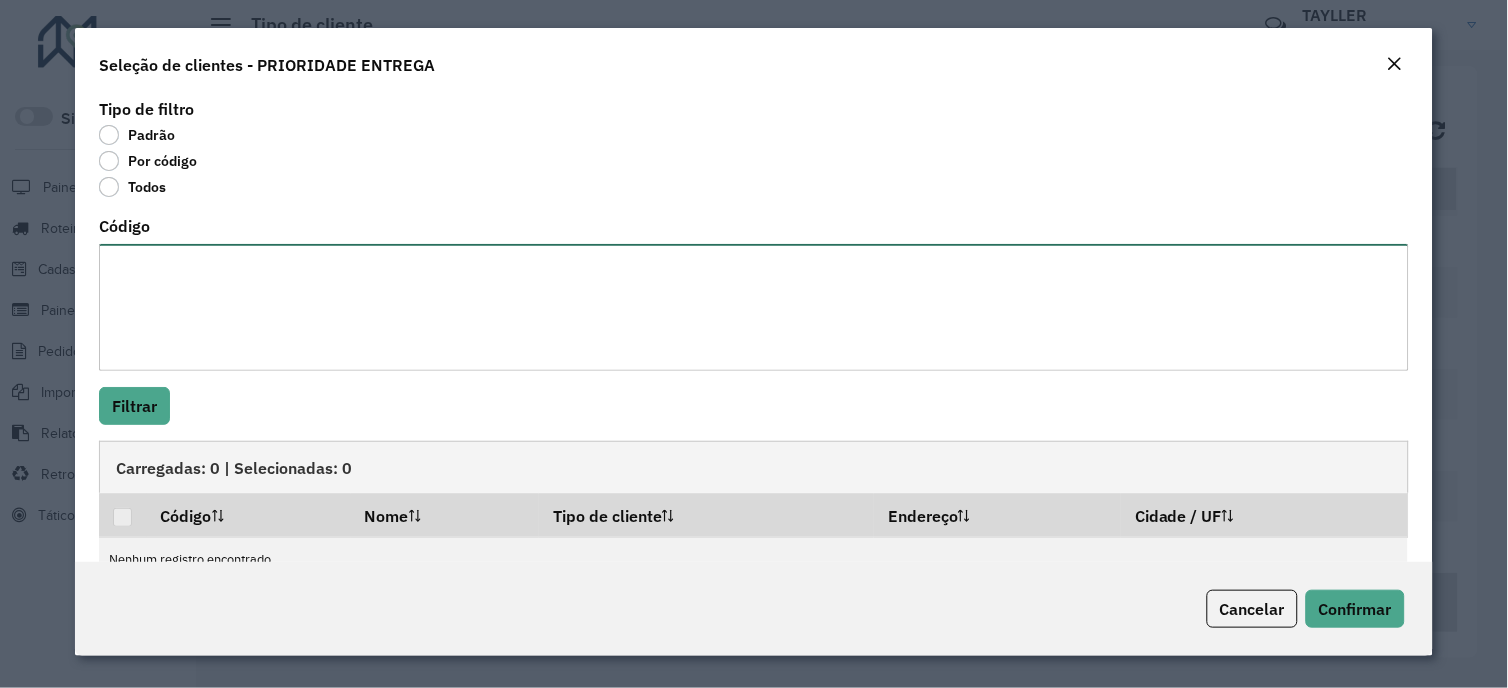 click on "Código" at bounding box center [753, 307] 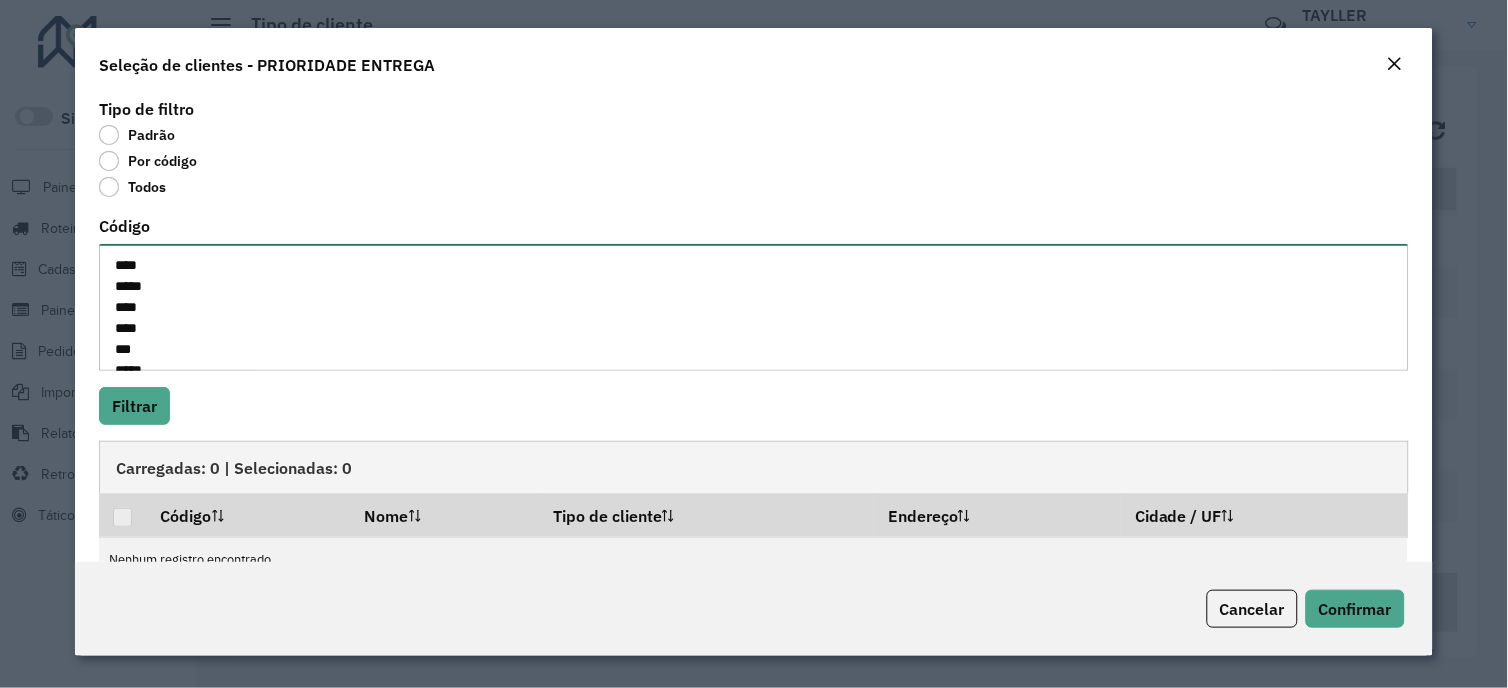 scroll, scrollTop: 30, scrollLeft: 0, axis: vertical 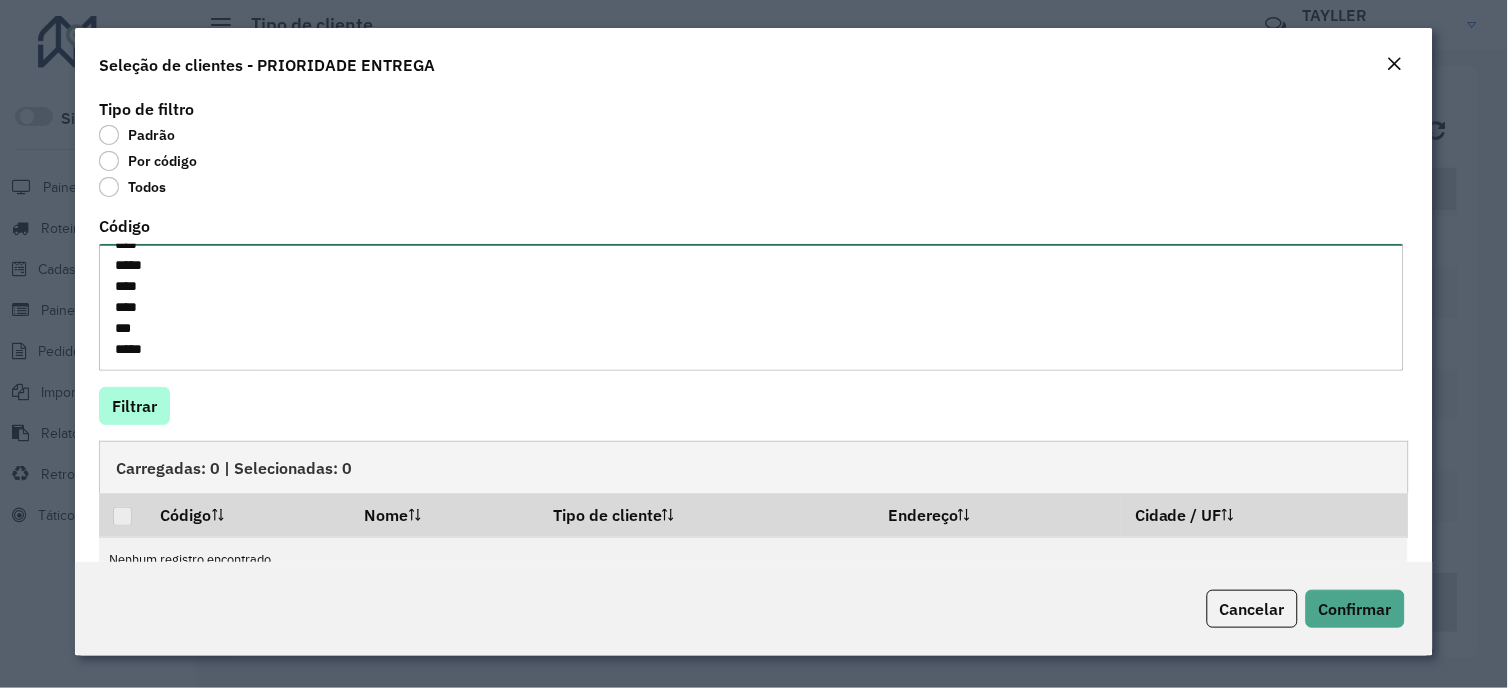 type on "****
*****
****
****
***
****" 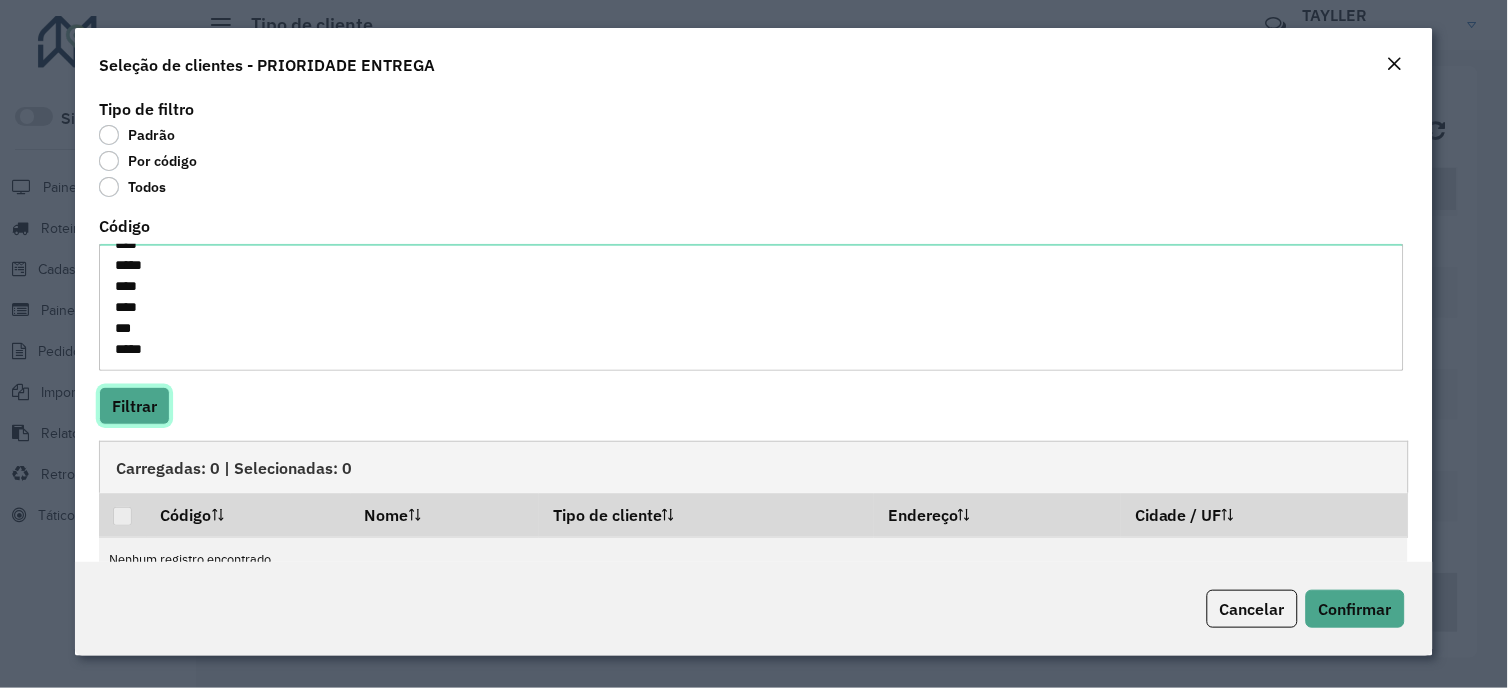 click on "Filtrar" 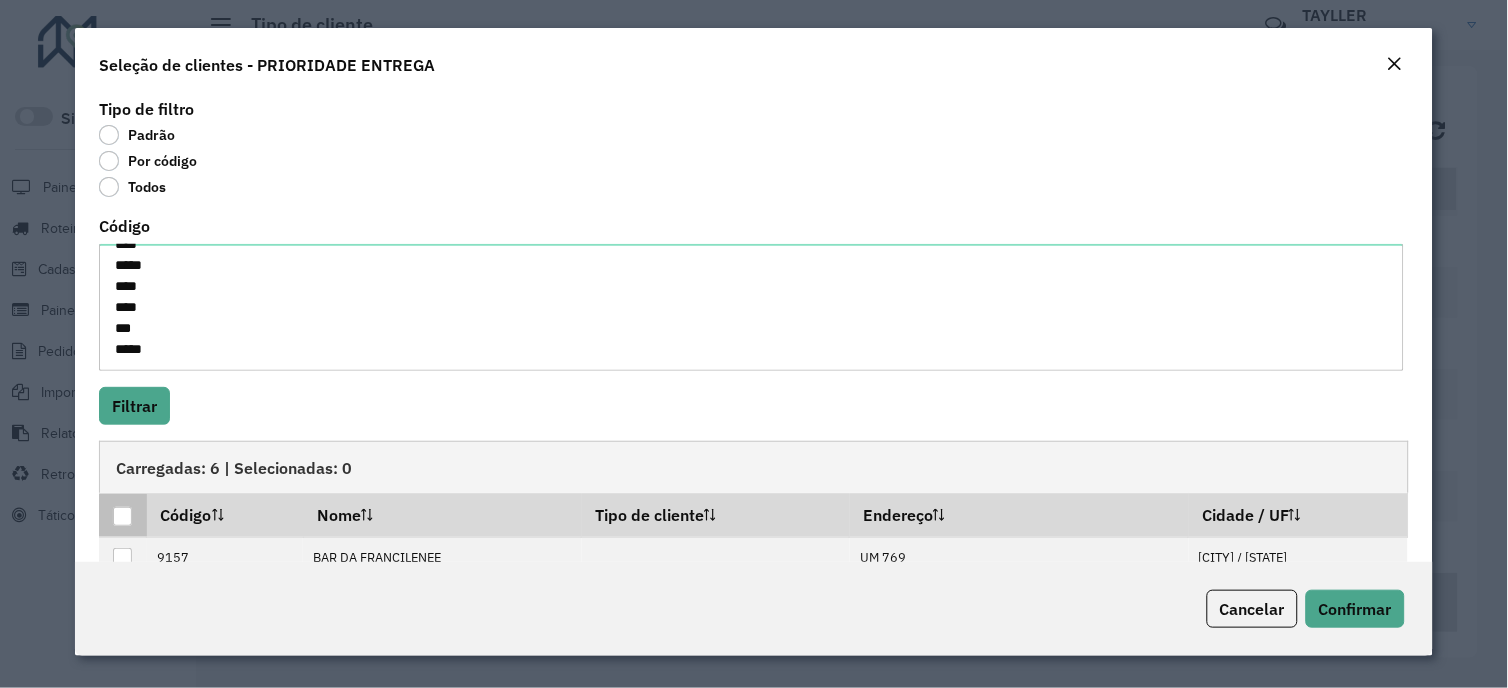 click at bounding box center [122, 516] 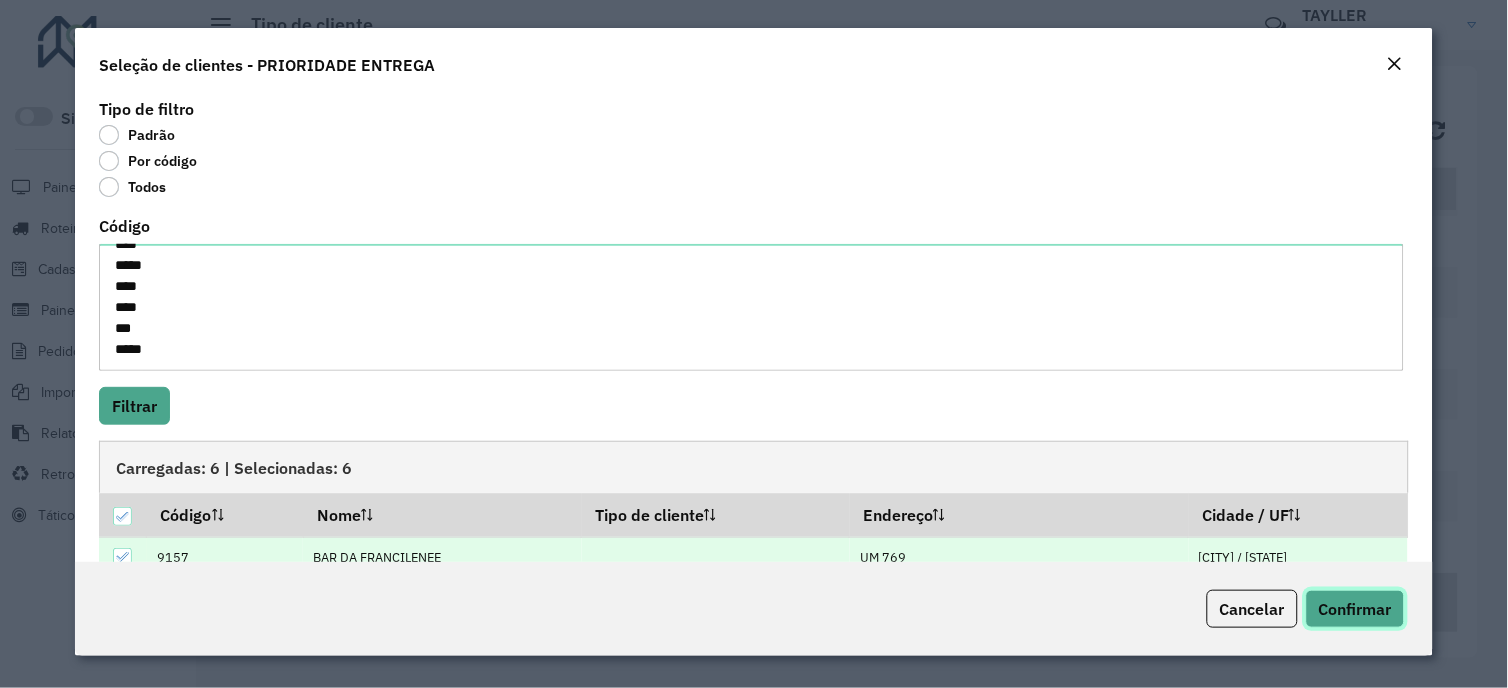 click on "Confirmar" 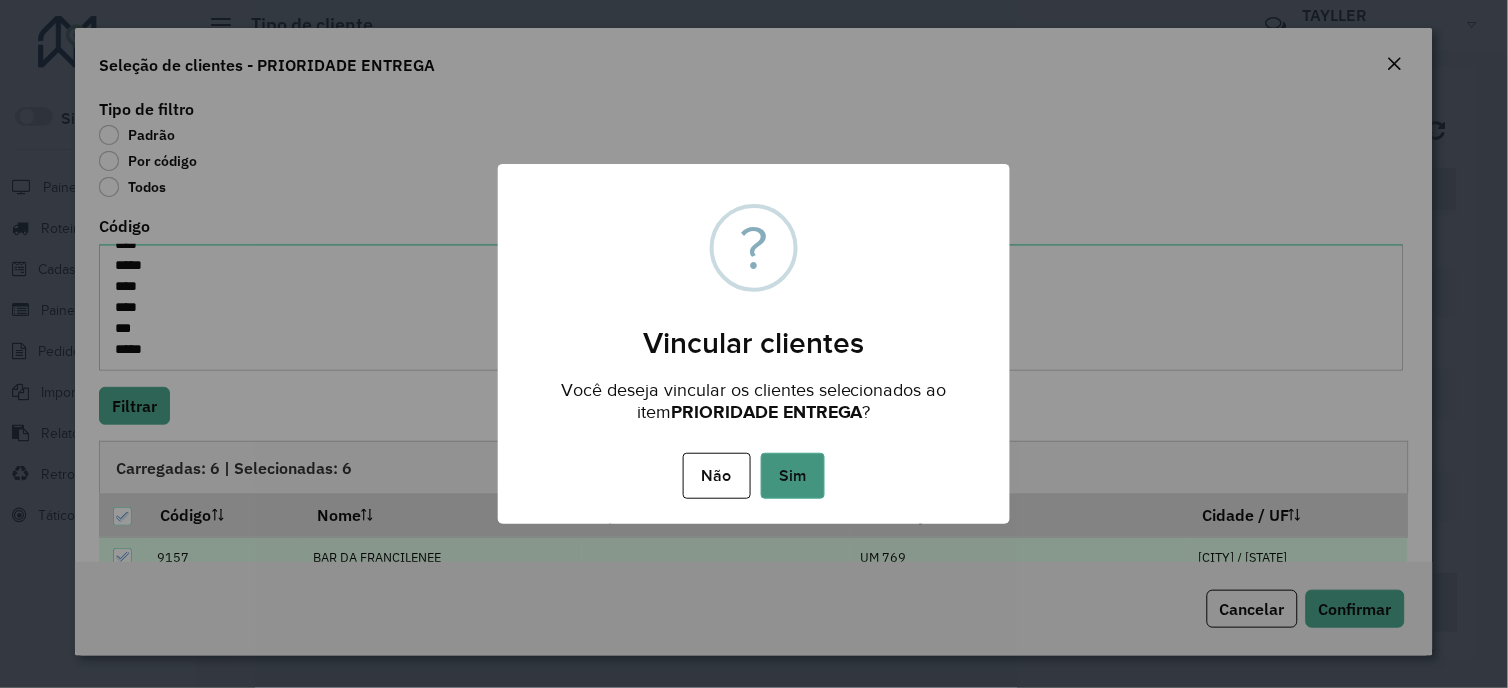 click on "Sim" at bounding box center (793, 476) 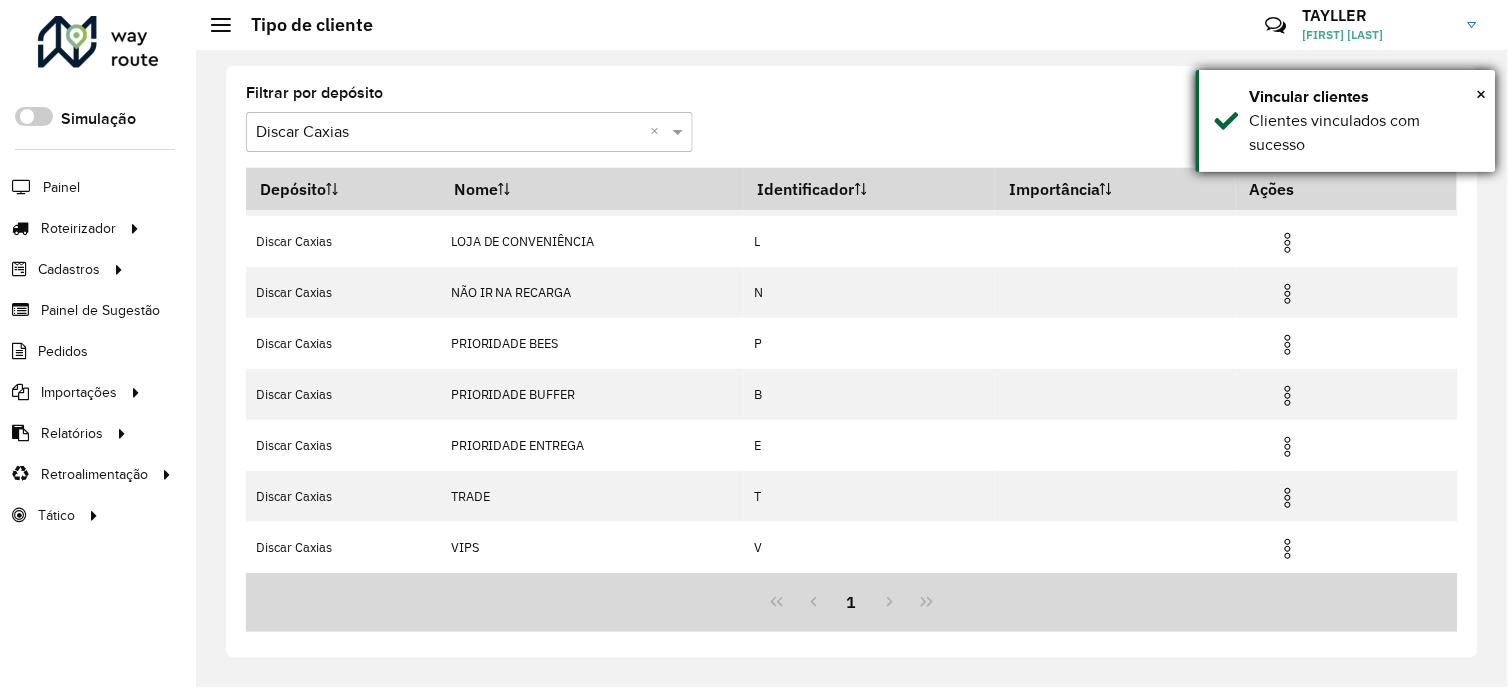 click on "×  Vincular clientes  Clientes vinculados com sucesso" at bounding box center (1346, 121) 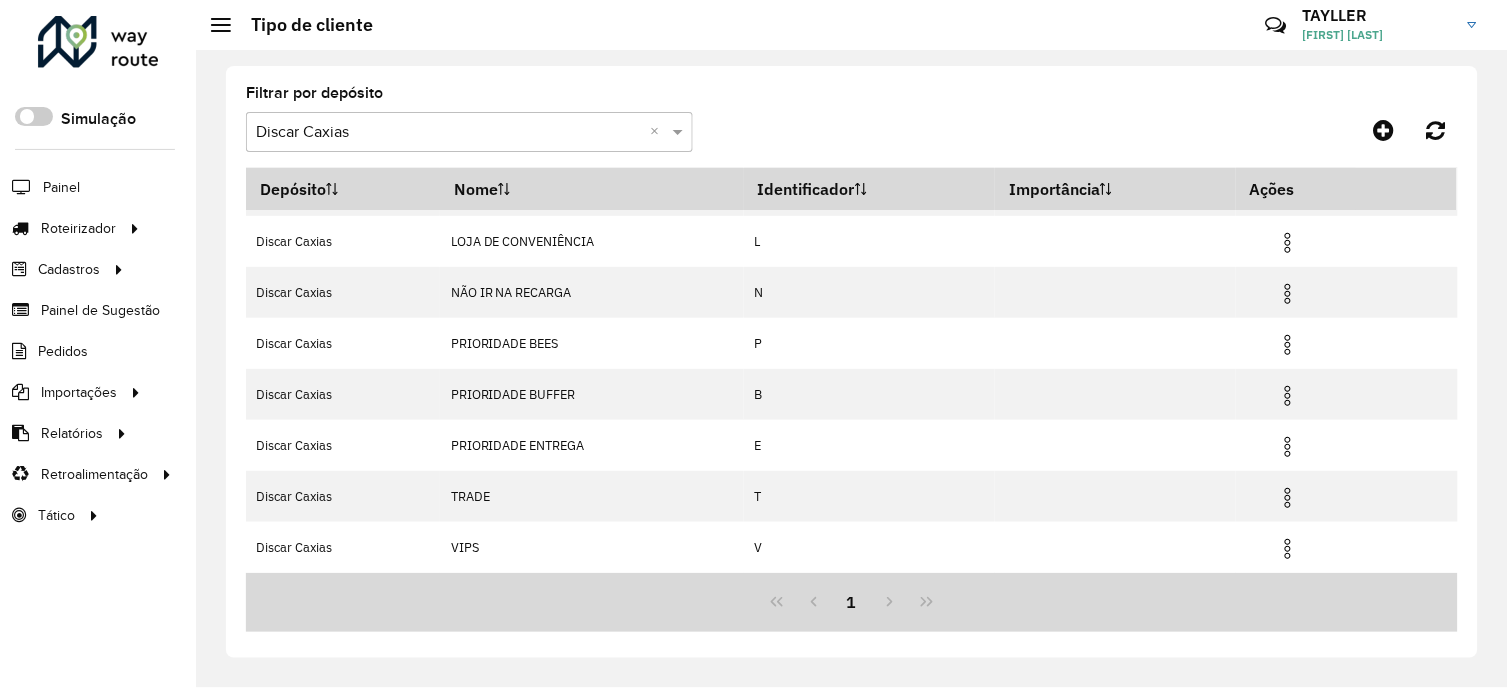 click 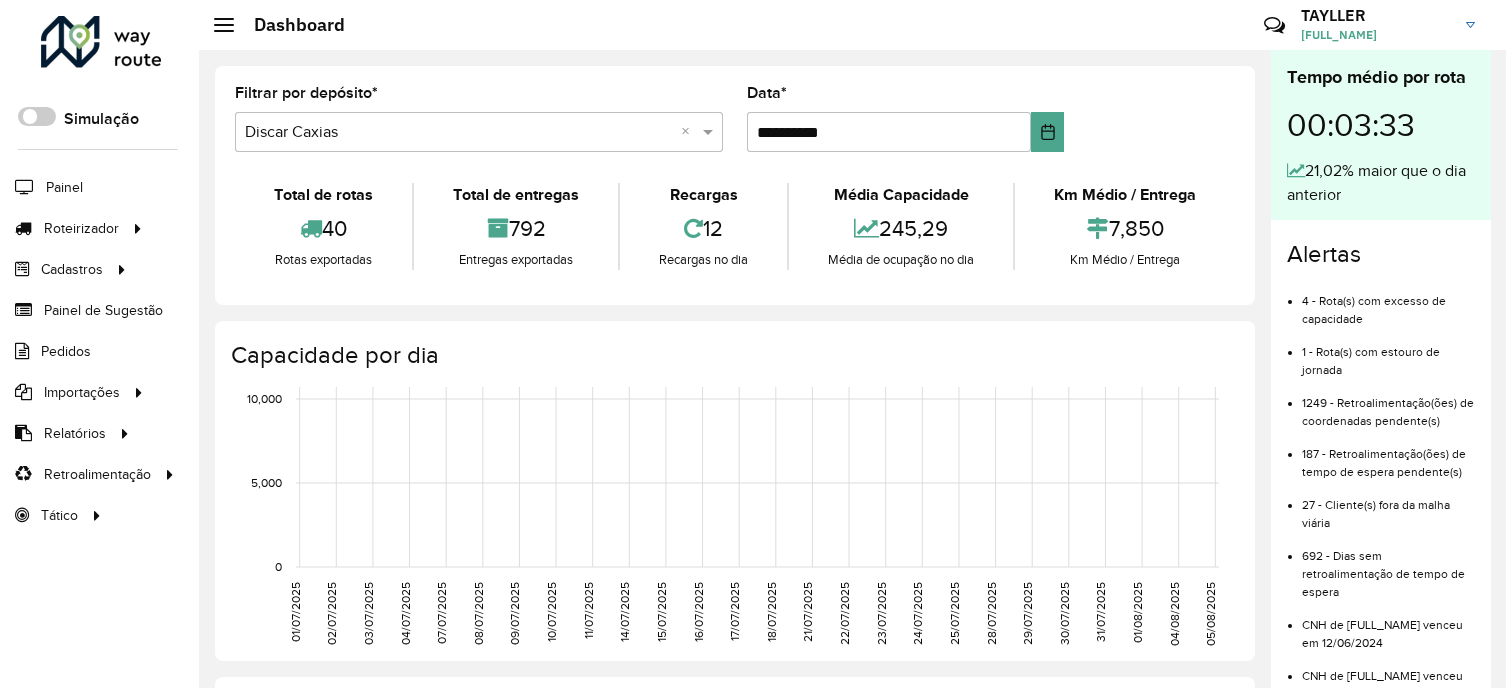 scroll, scrollTop: 0, scrollLeft: 0, axis: both 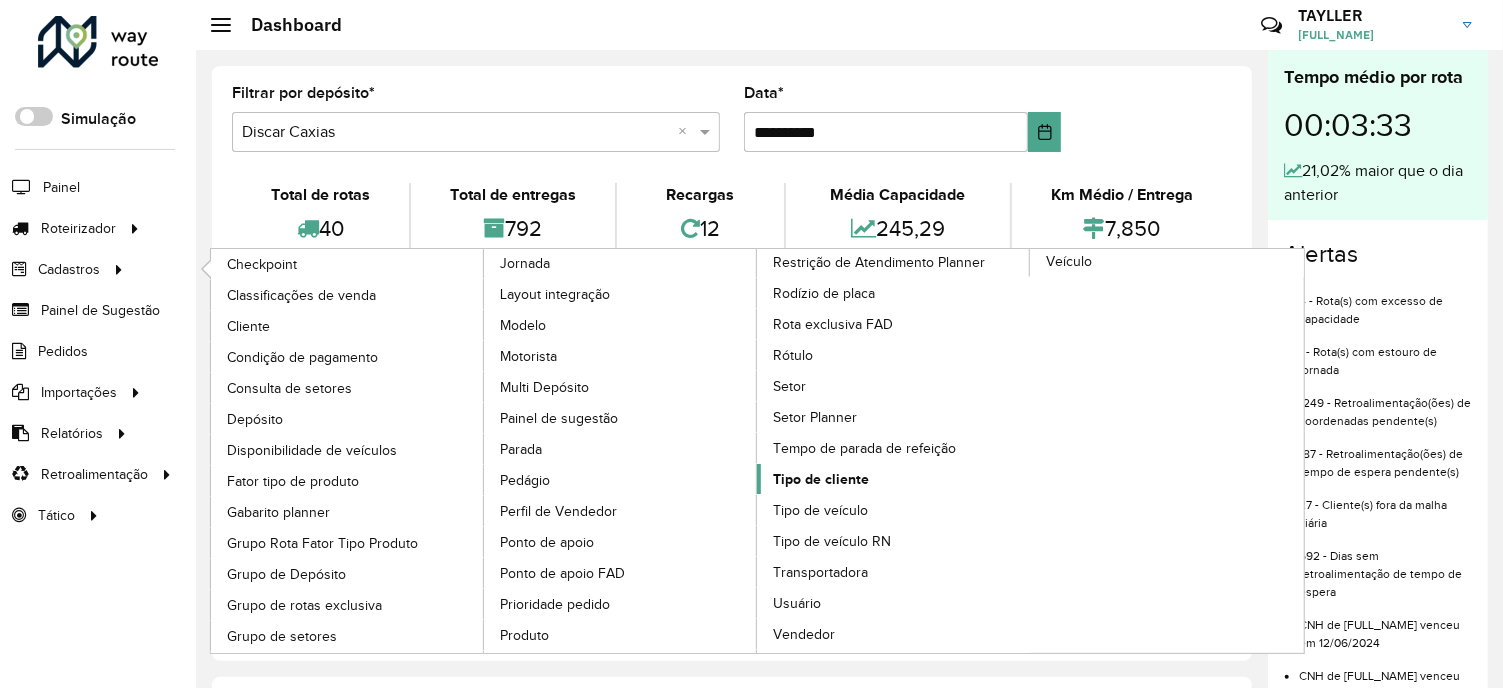 click on "Tipo de cliente" 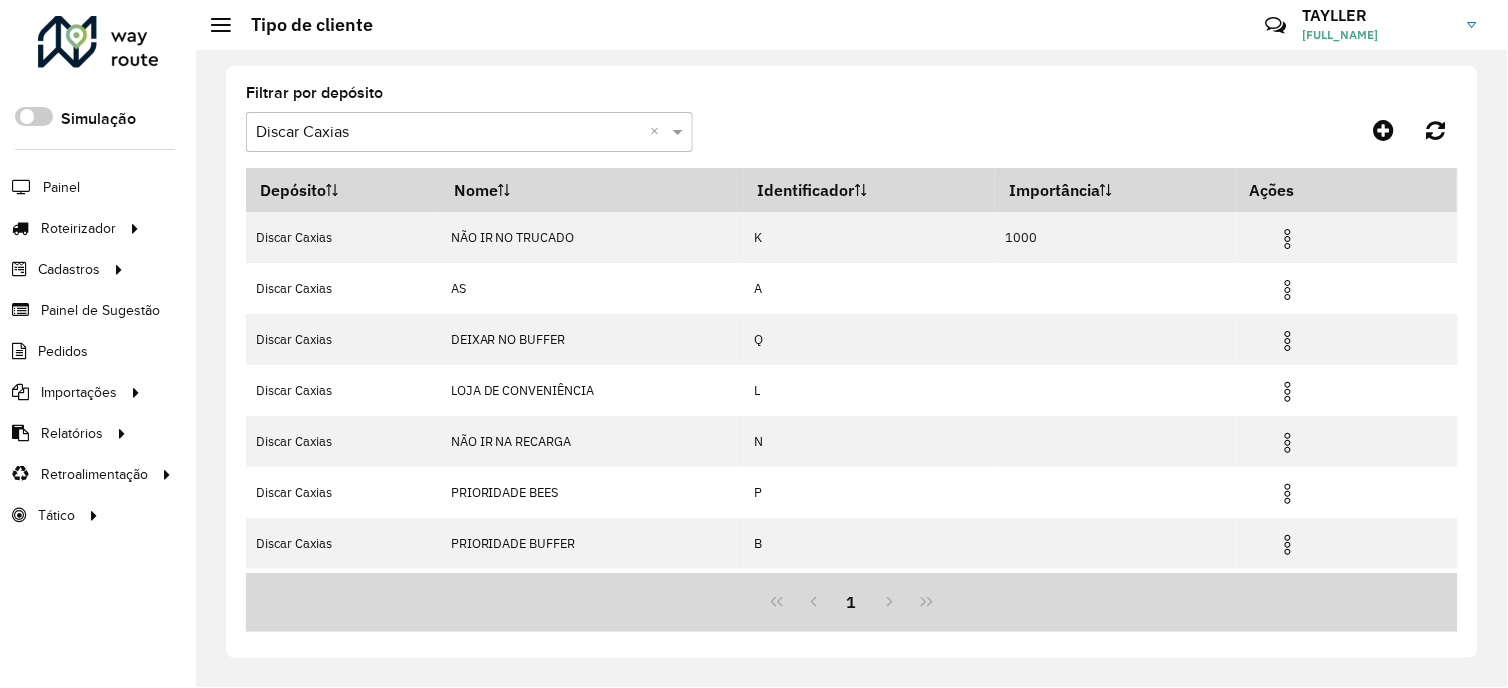 click at bounding box center [449, 133] 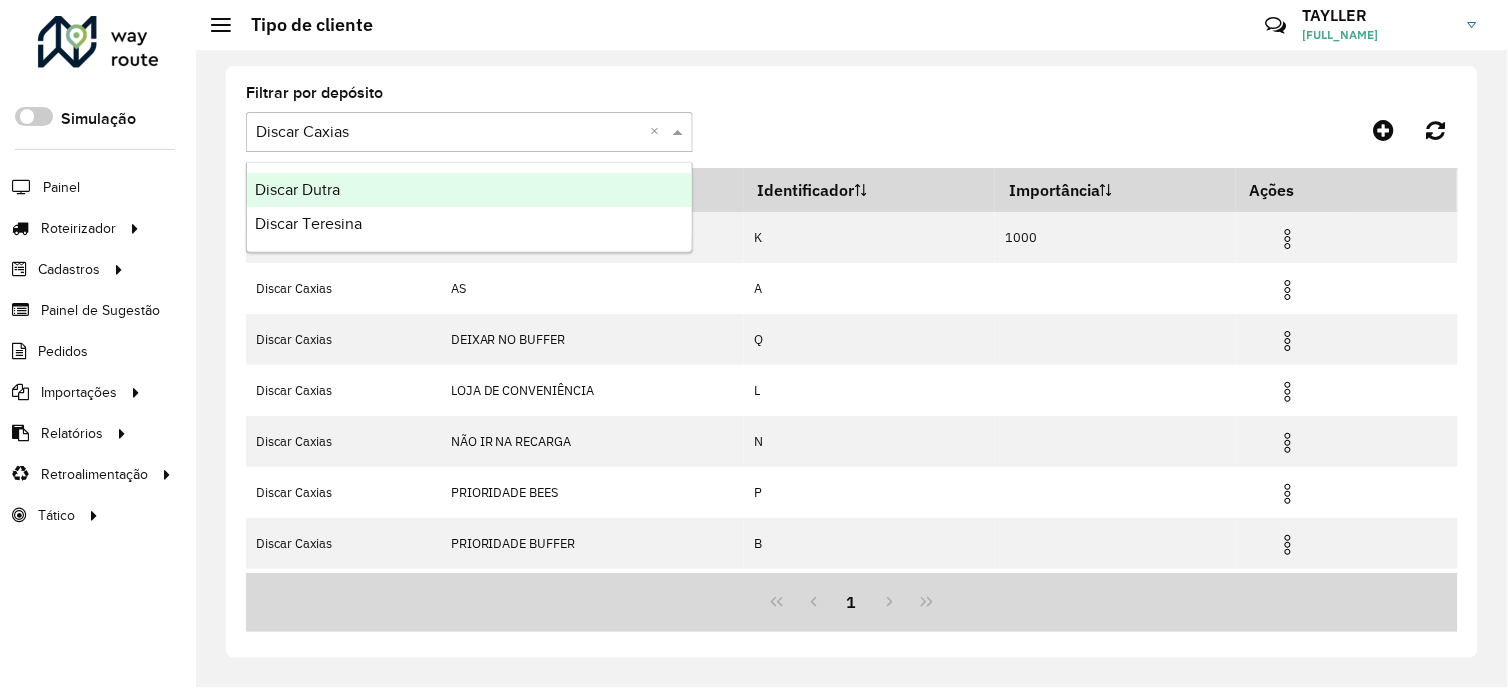 click on "Discar Dutra" at bounding box center (469, 190) 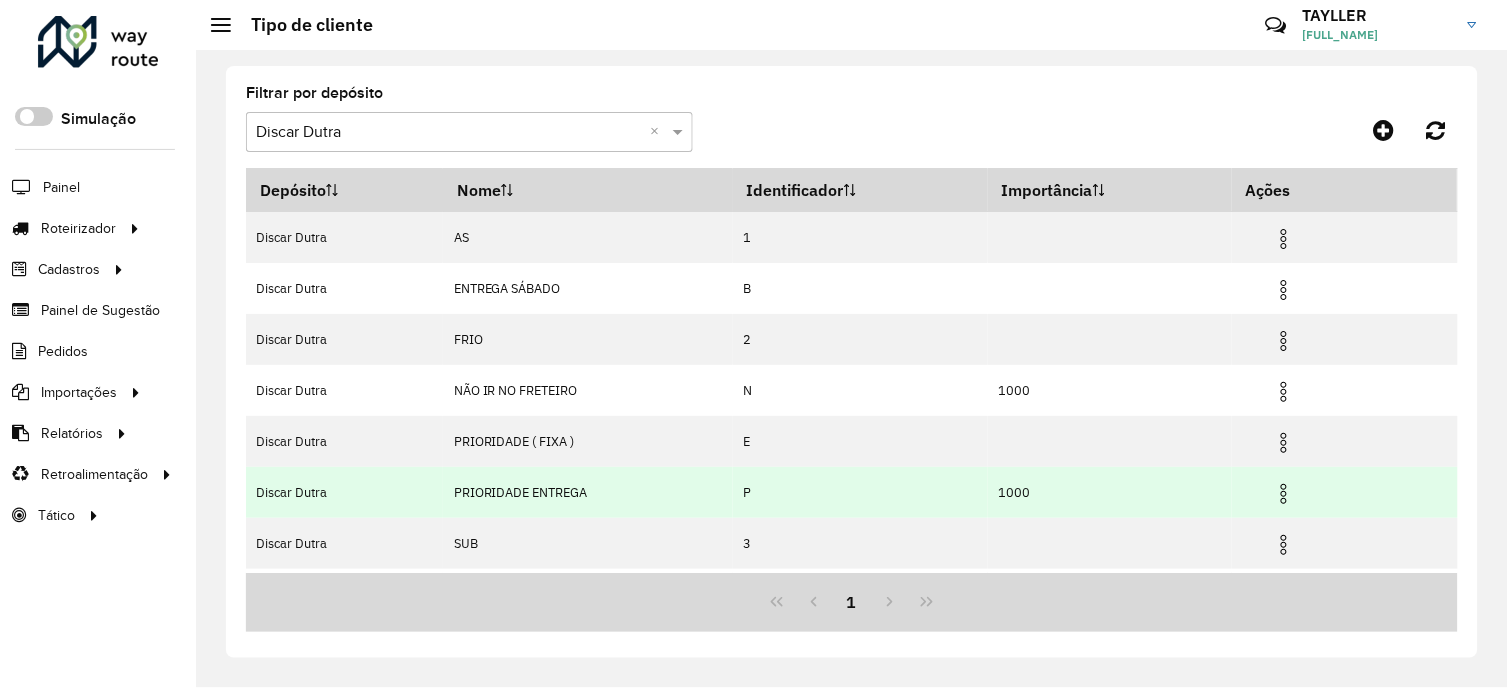 click at bounding box center [1284, 494] 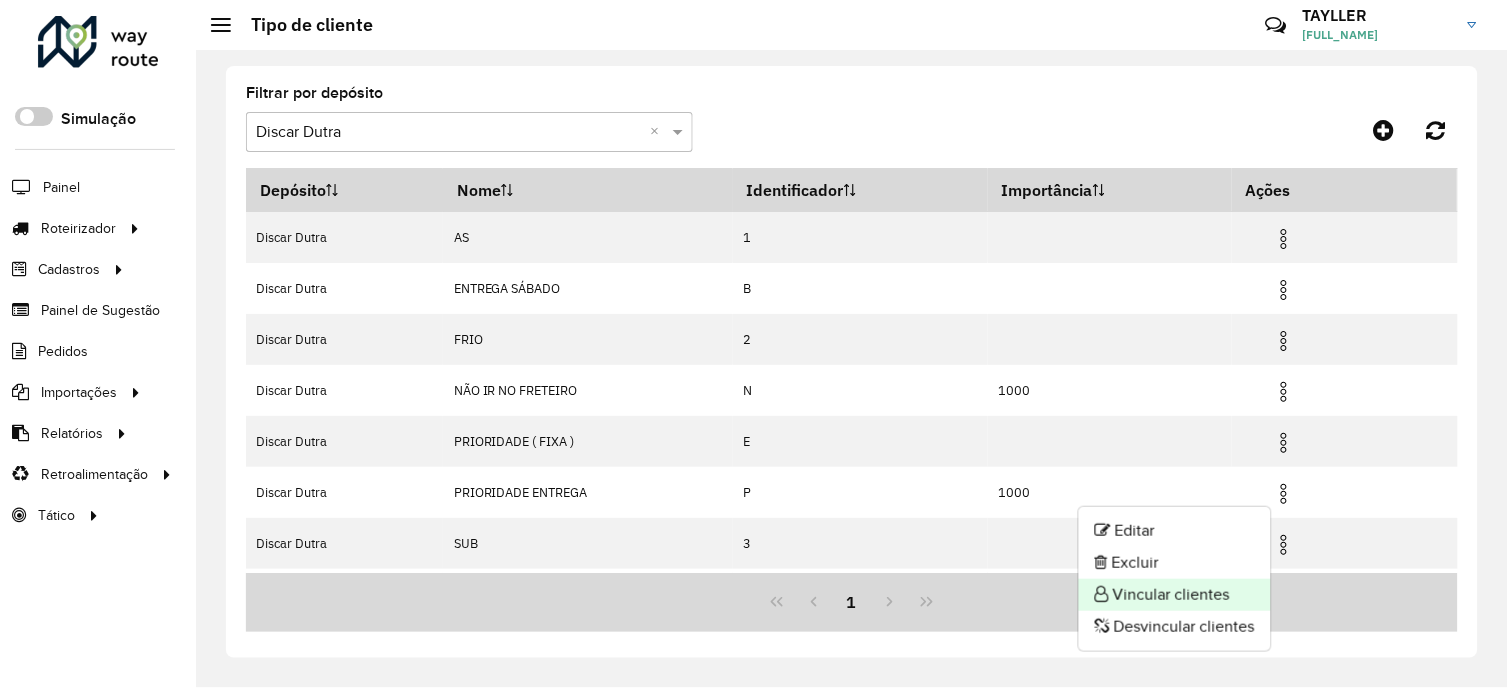 click on "Vincular clientes" 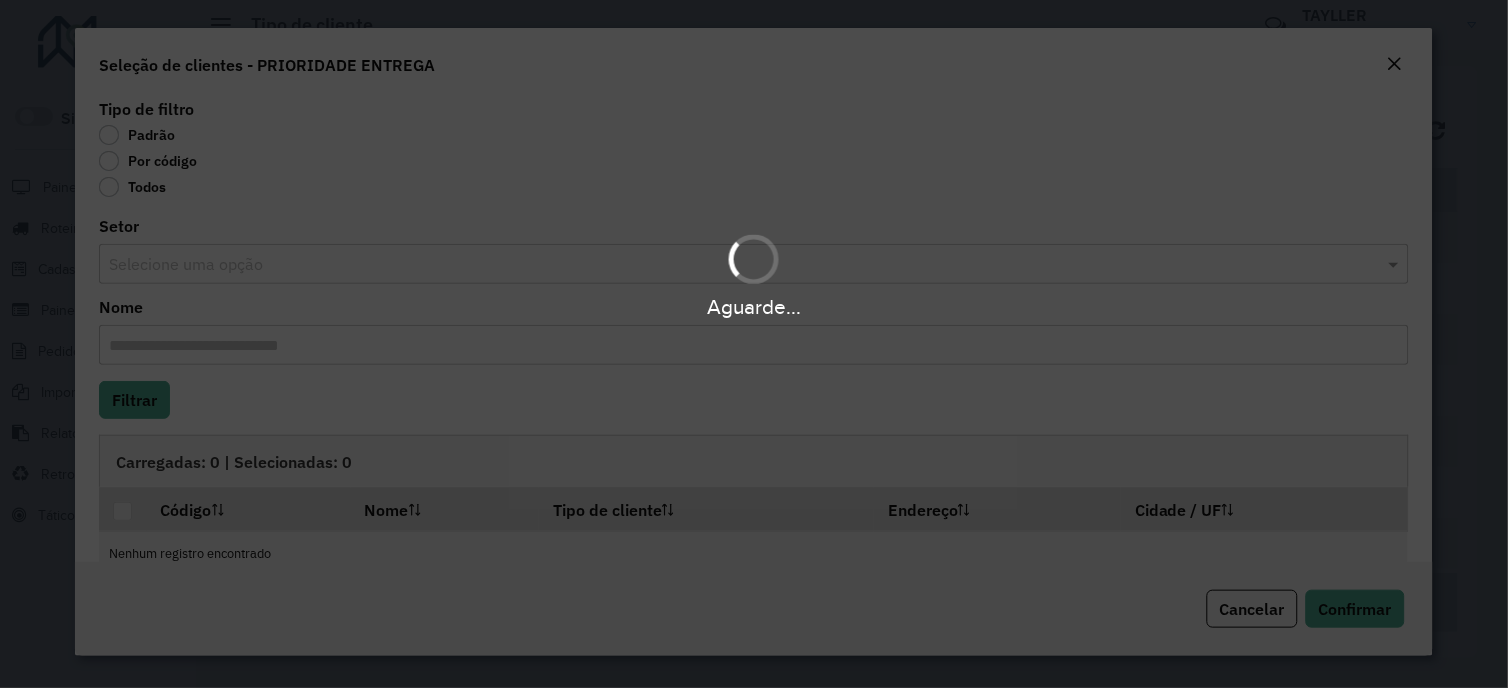 click on "Aguarde..." at bounding box center [754, 344] 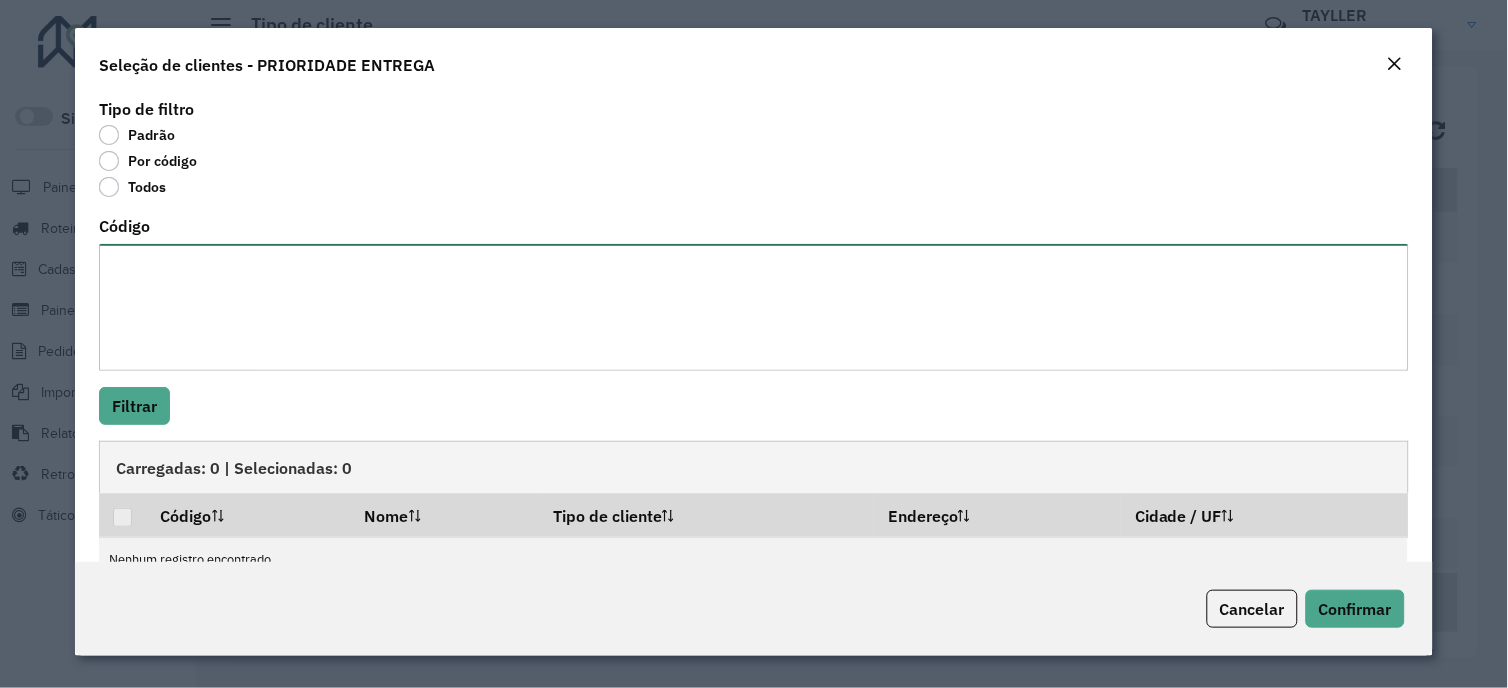click on "Código" at bounding box center [753, 307] 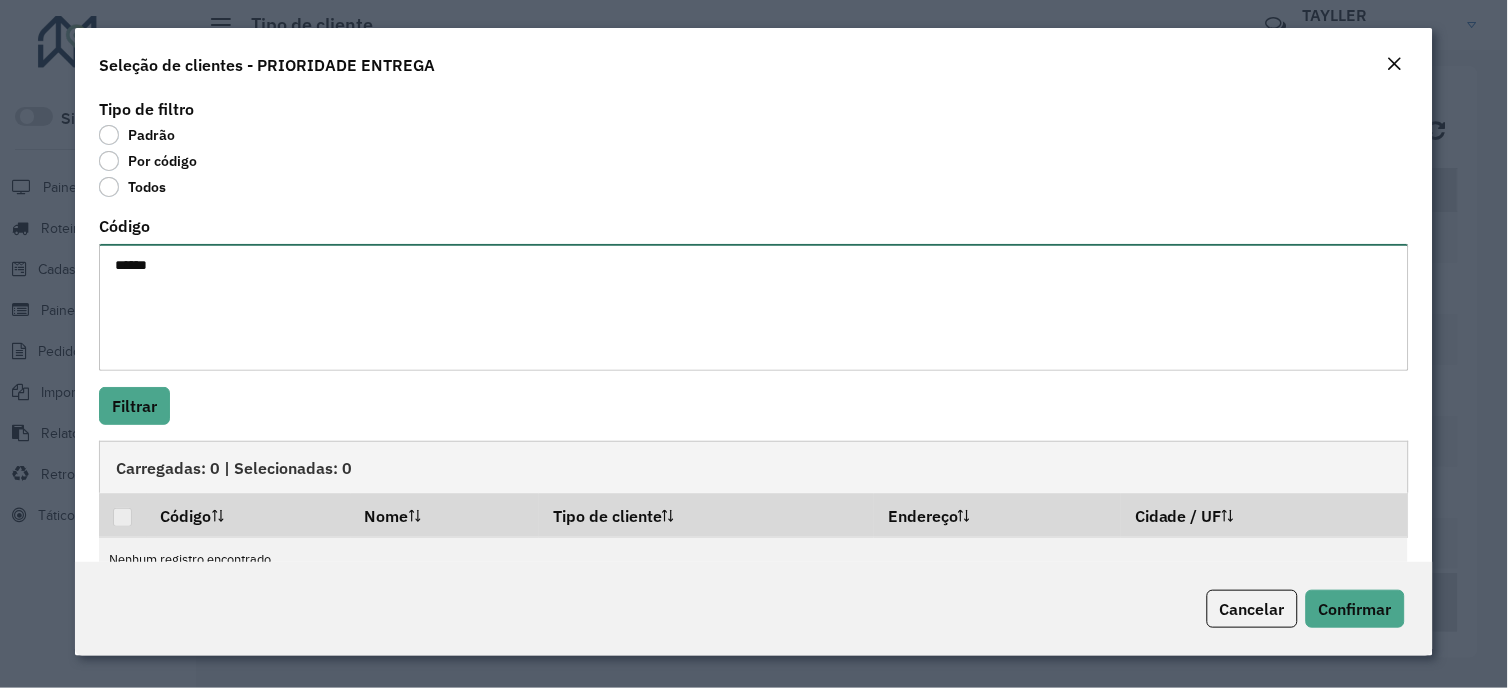 paste on "*
***" 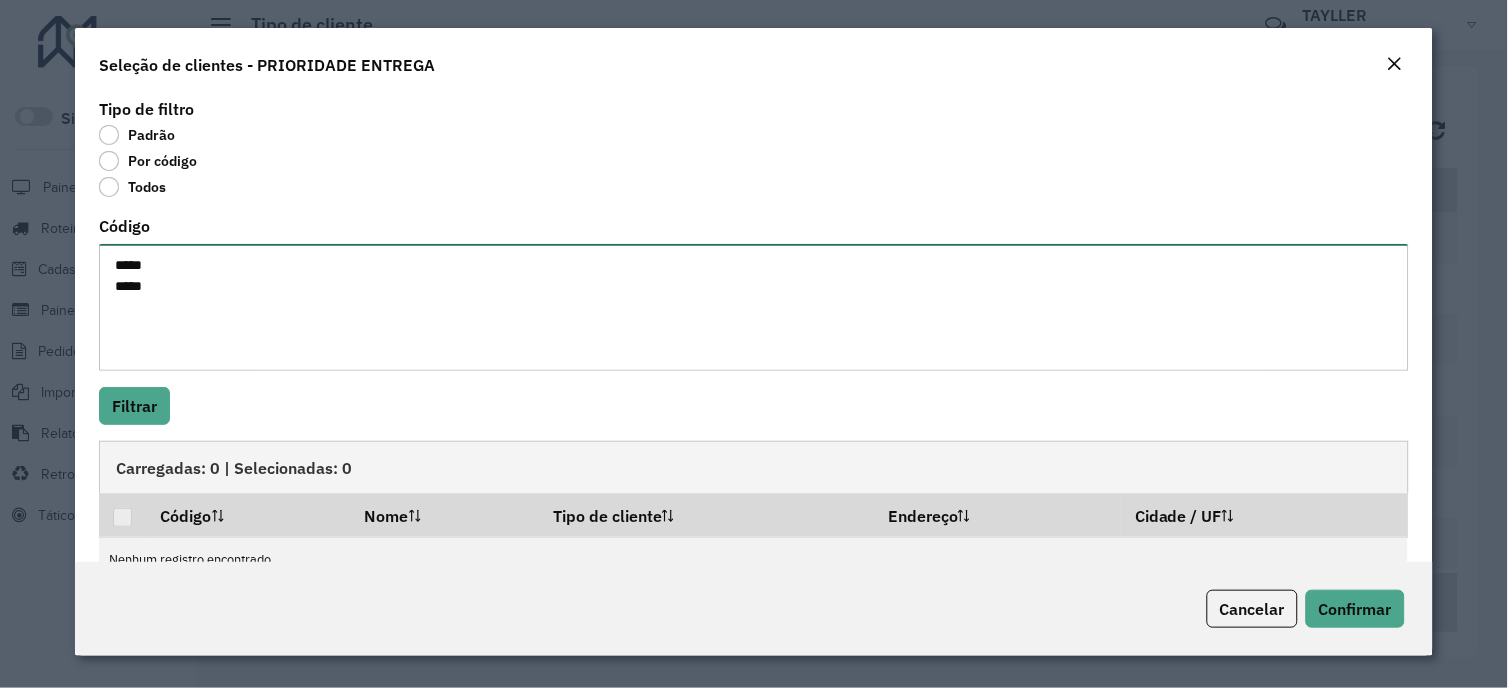 paste on "*
***" 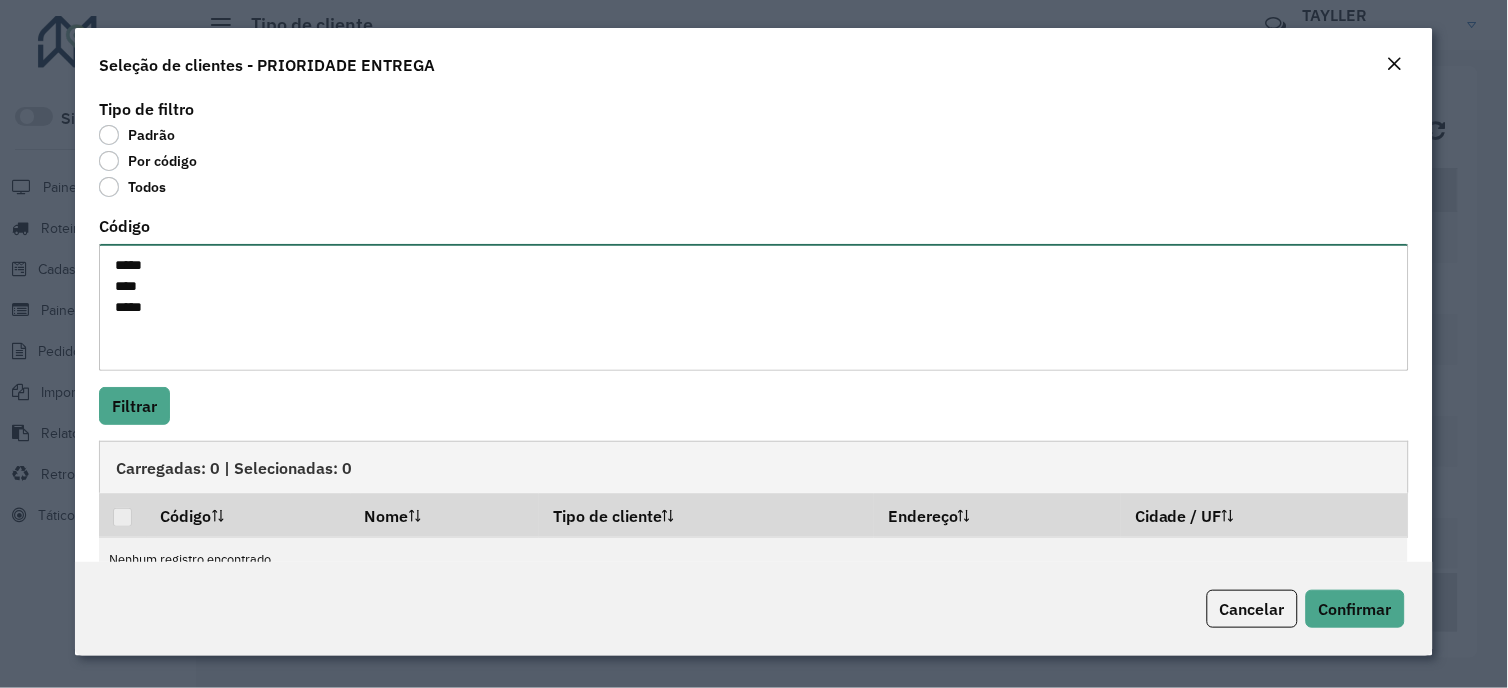 paste on "*
***" 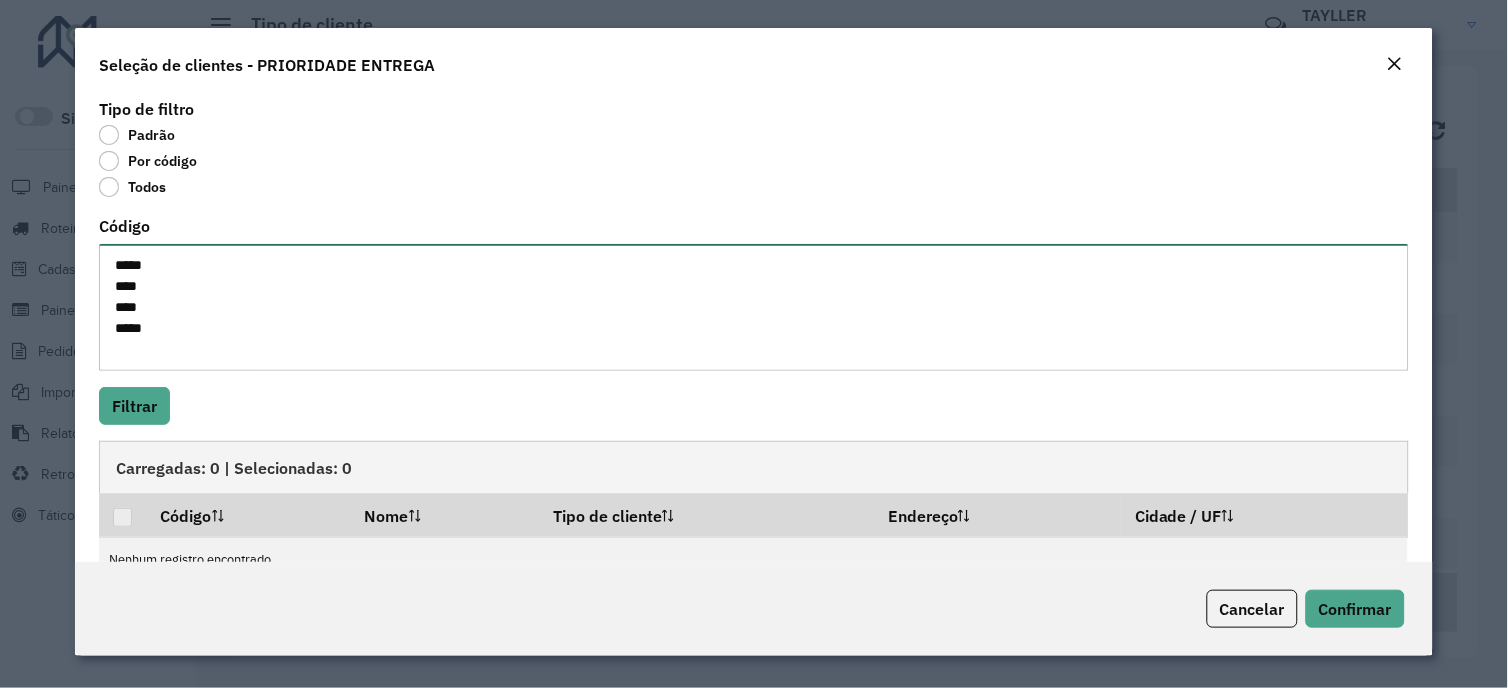 paste on "*
****" 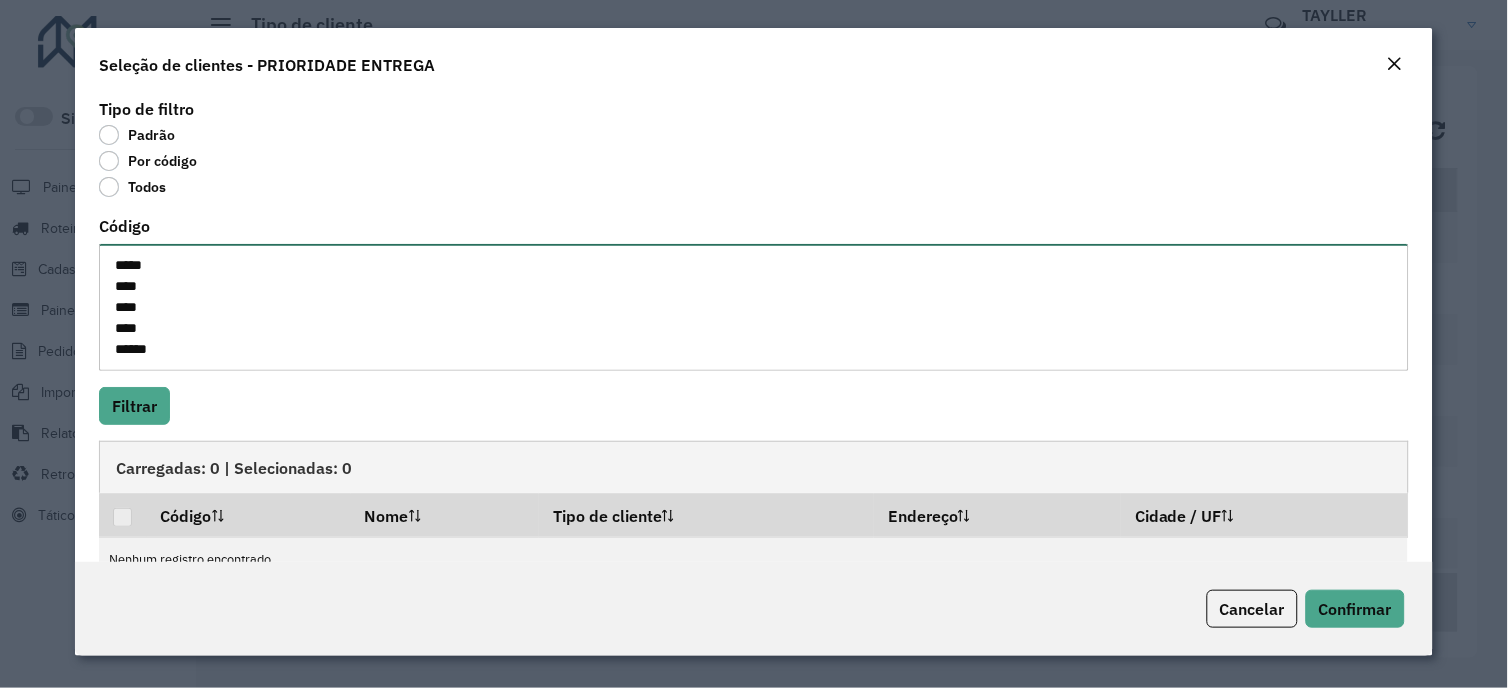 scroll, scrollTop: 8, scrollLeft: 0, axis: vertical 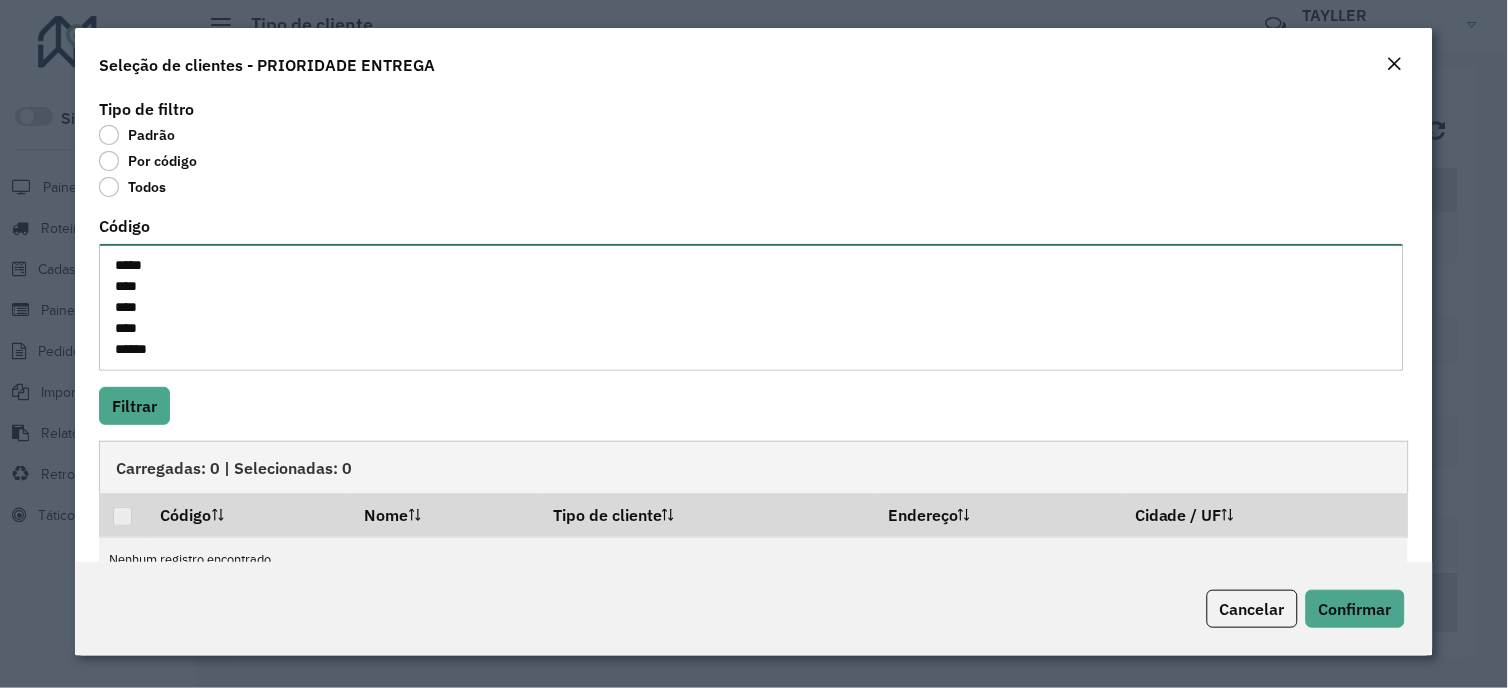 paste on "*
****" 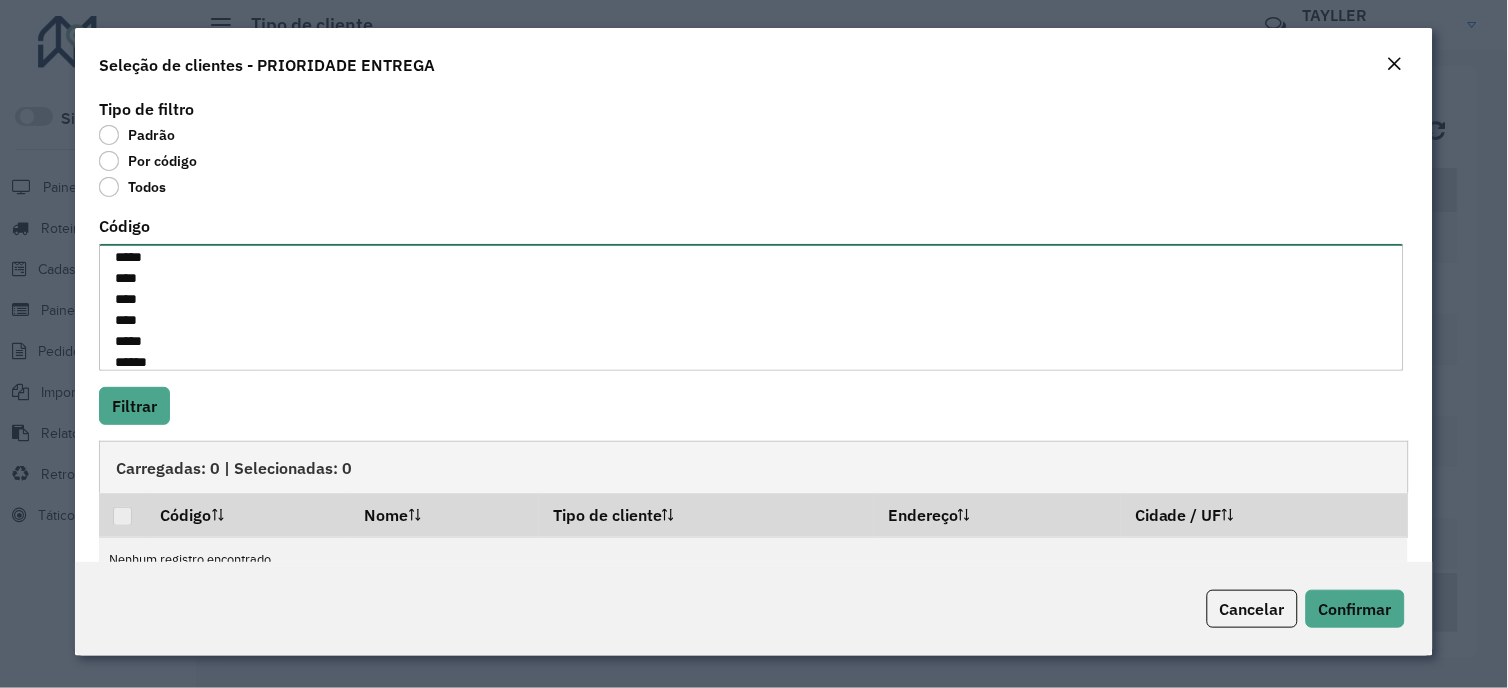 scroll, scrollTop: 30, scrollLeft: 0, axis: vertical 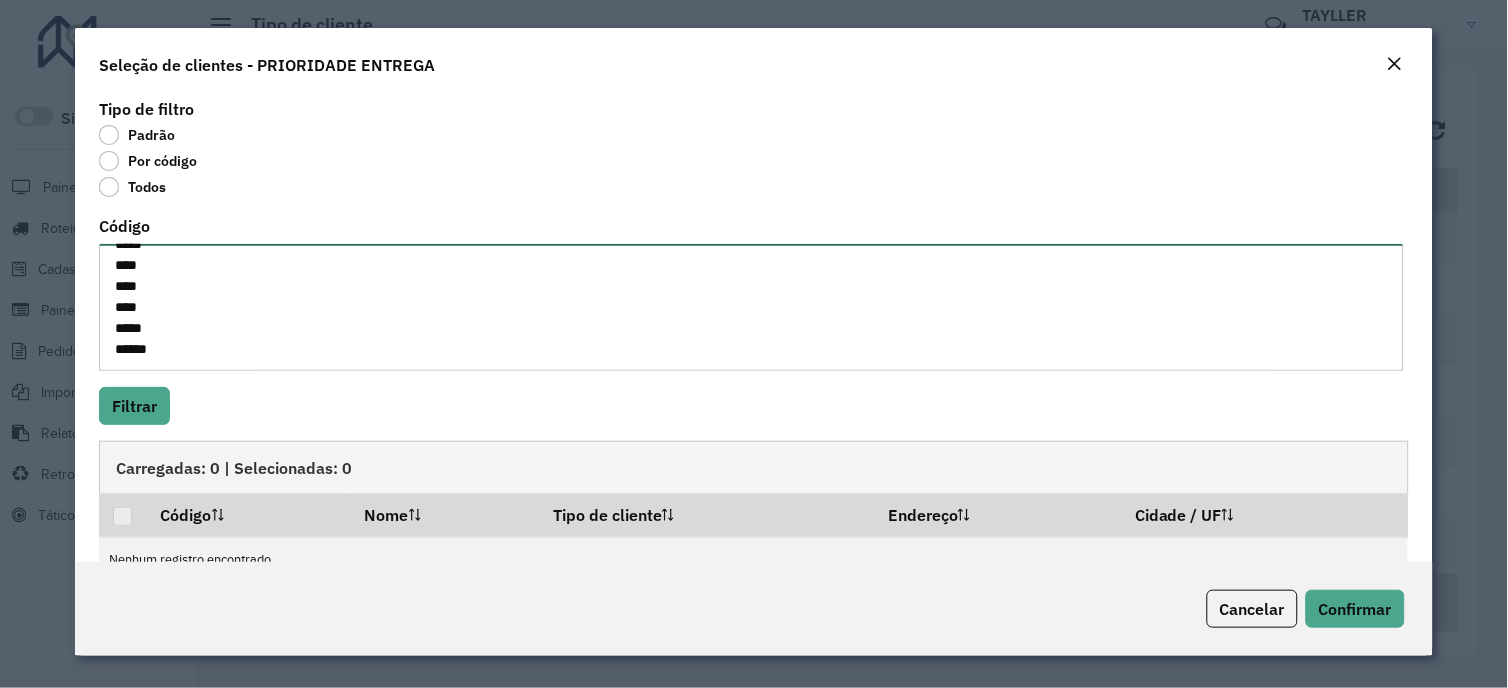 paste on "*
****" 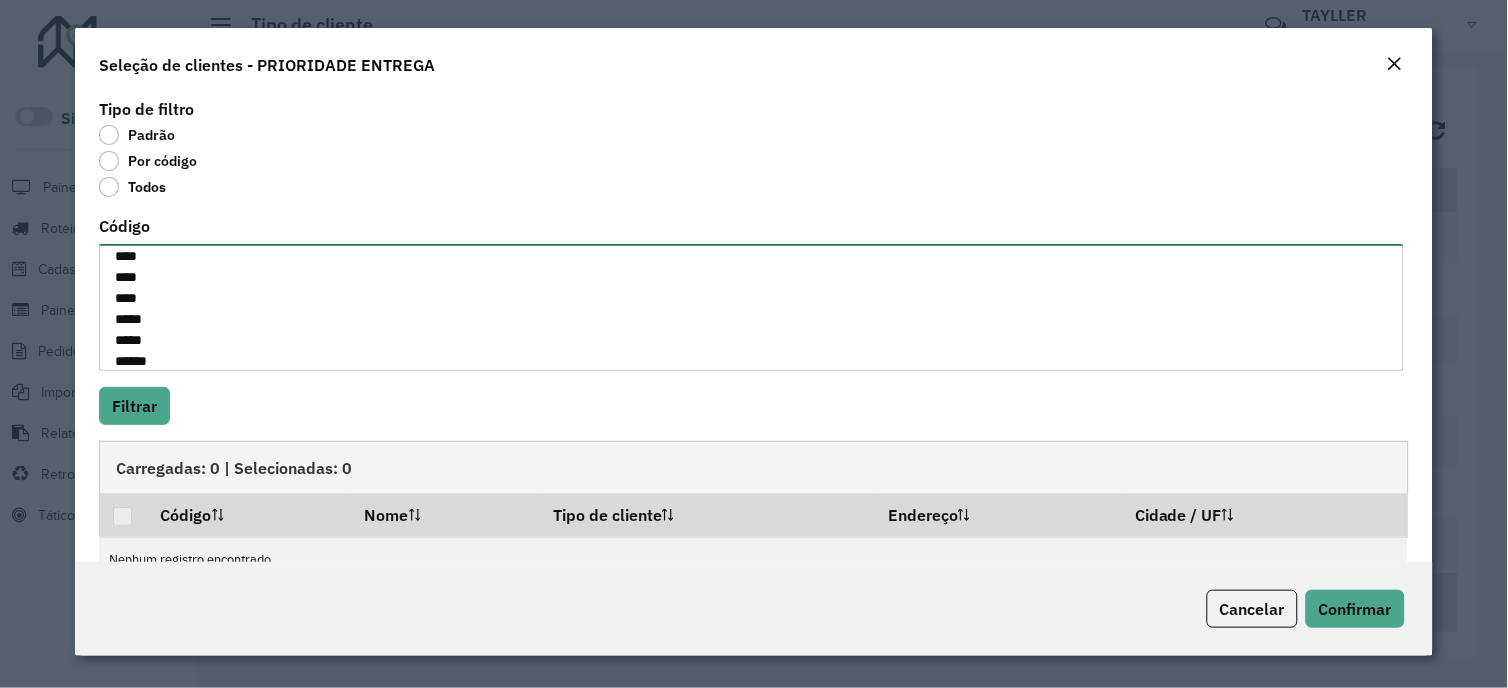 scroll, scrollTop: 51, scrollLeft: 0, axis: vertical 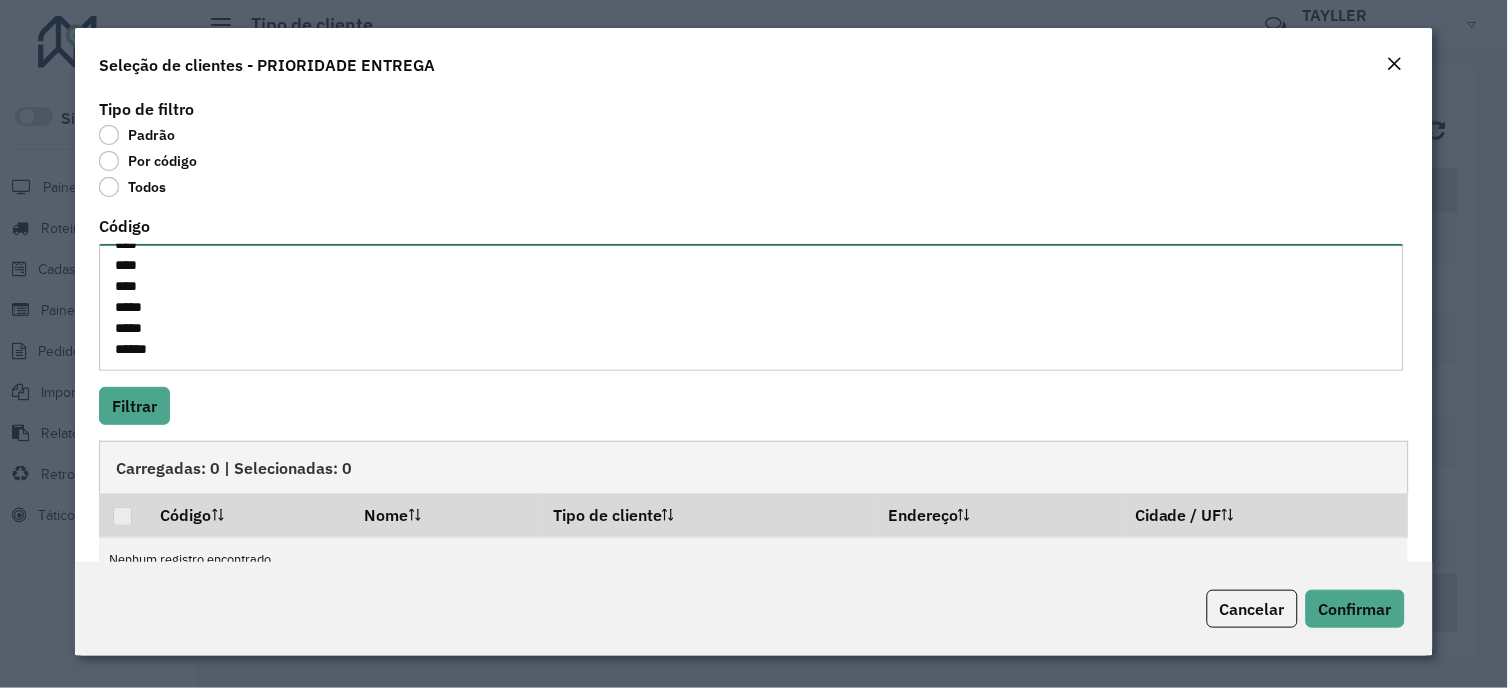 paste on "*
****" 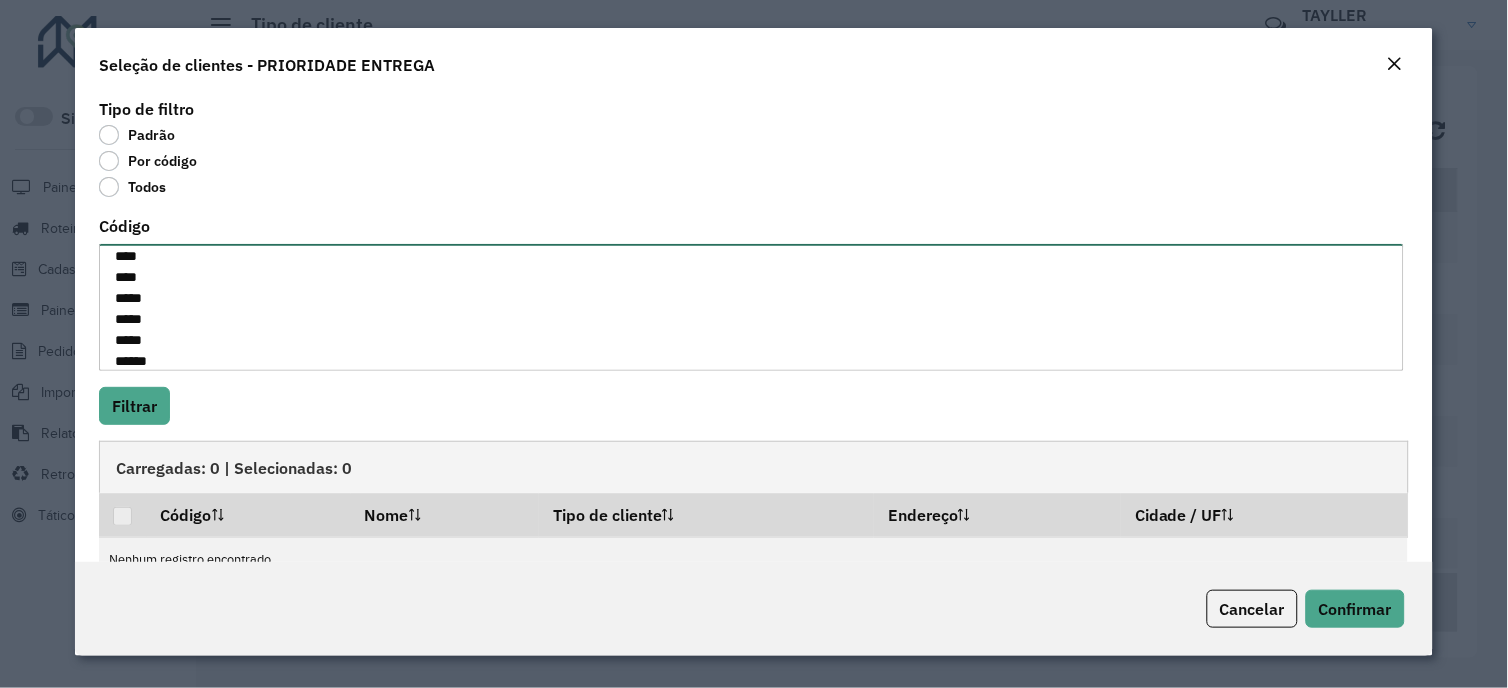 scroll, scrollTop: 72, scrollLeft: 0, axis: vertical 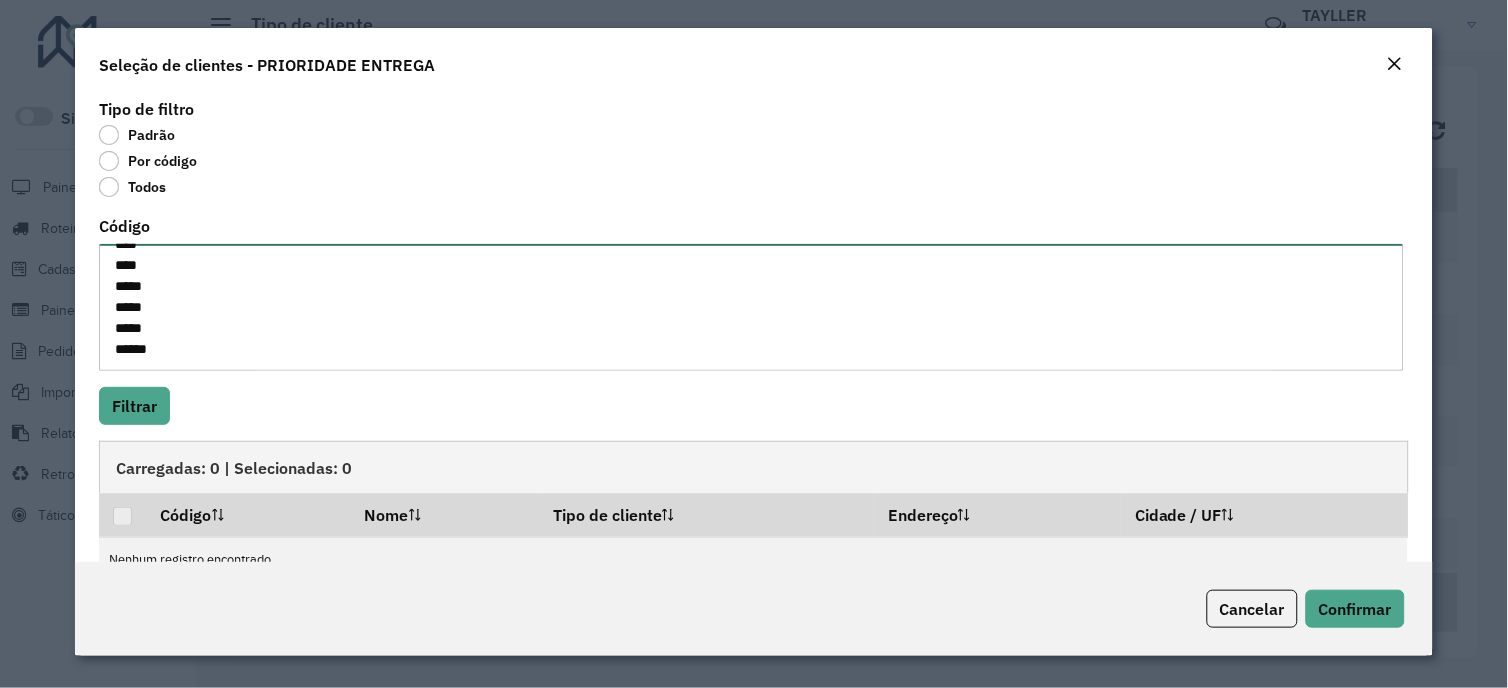 paste on "*
****" 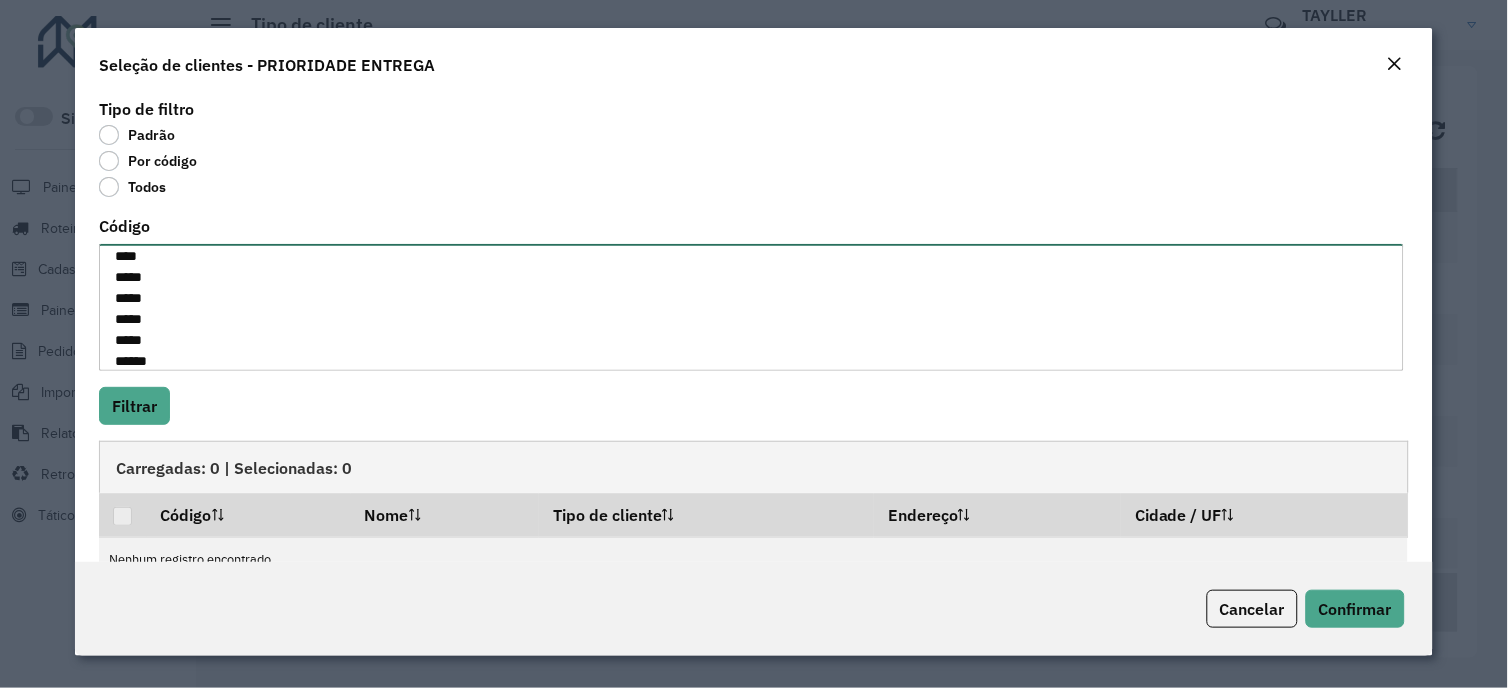 scroll, scrollTop: 92, scrollLeft: 0, axis: vertical 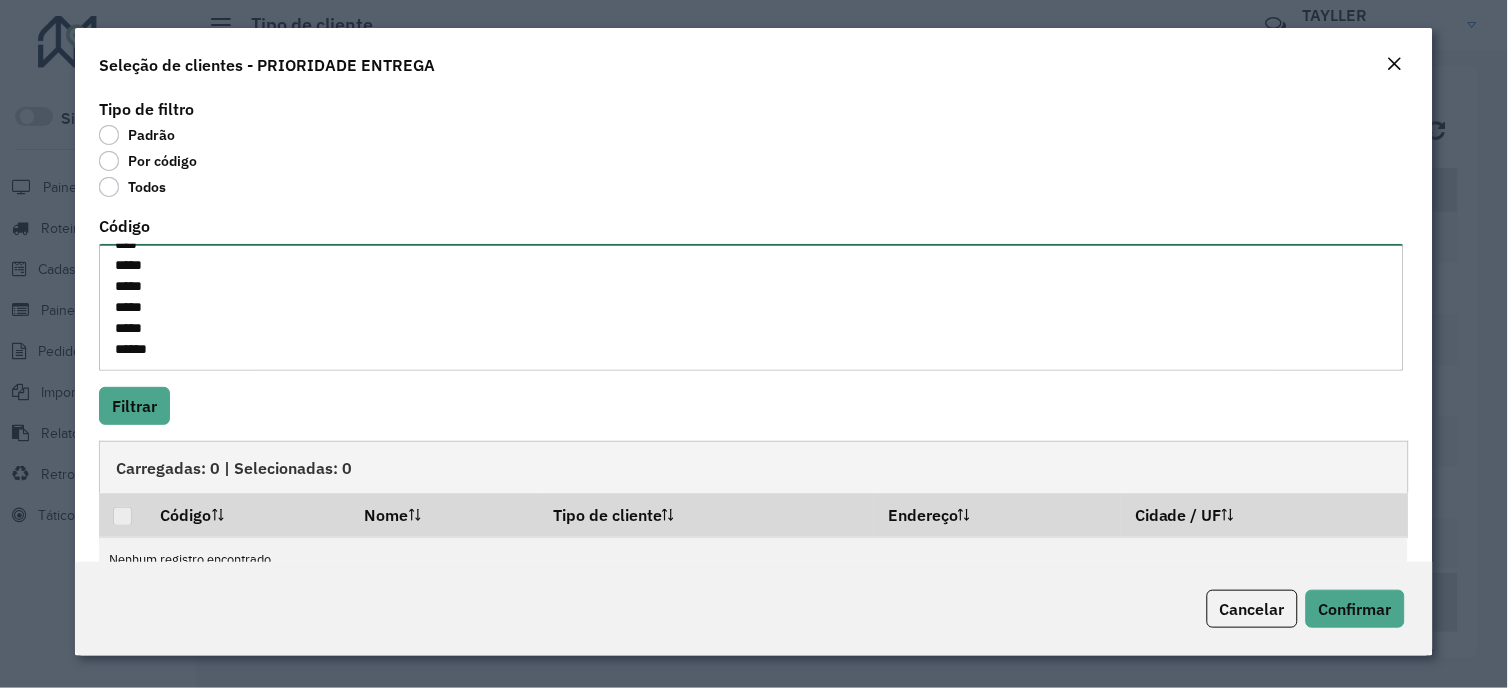 paste on "*
****" 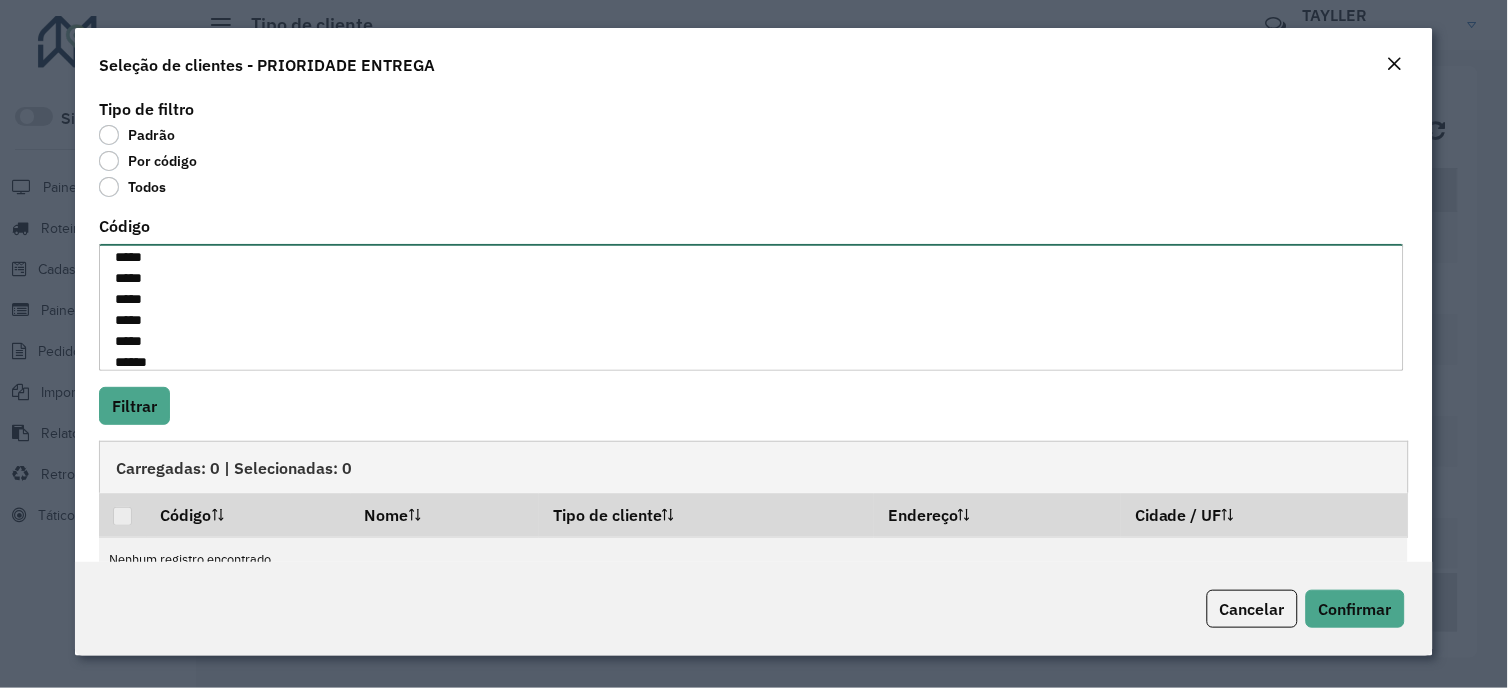 scroll, scrollTop: 113, scrollLeft: 0, axis: vertical 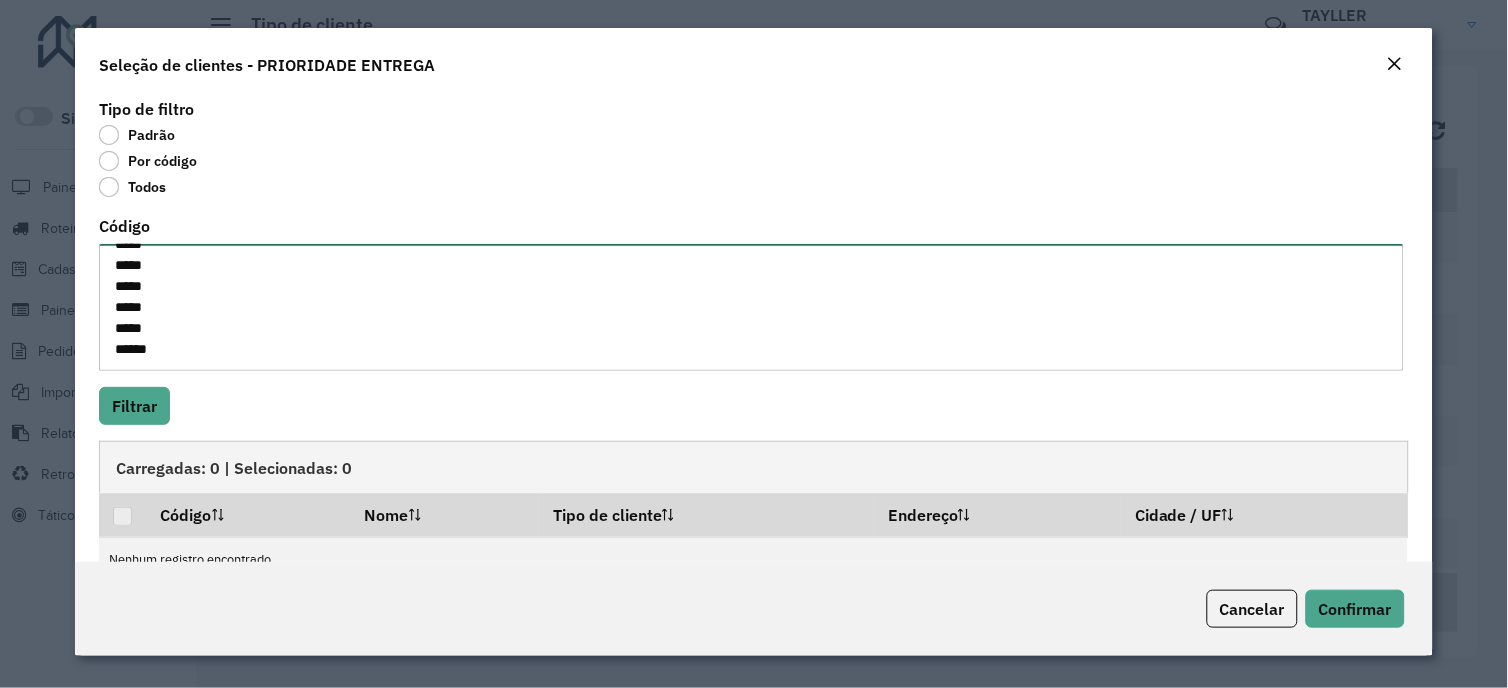 paste on "*
****" 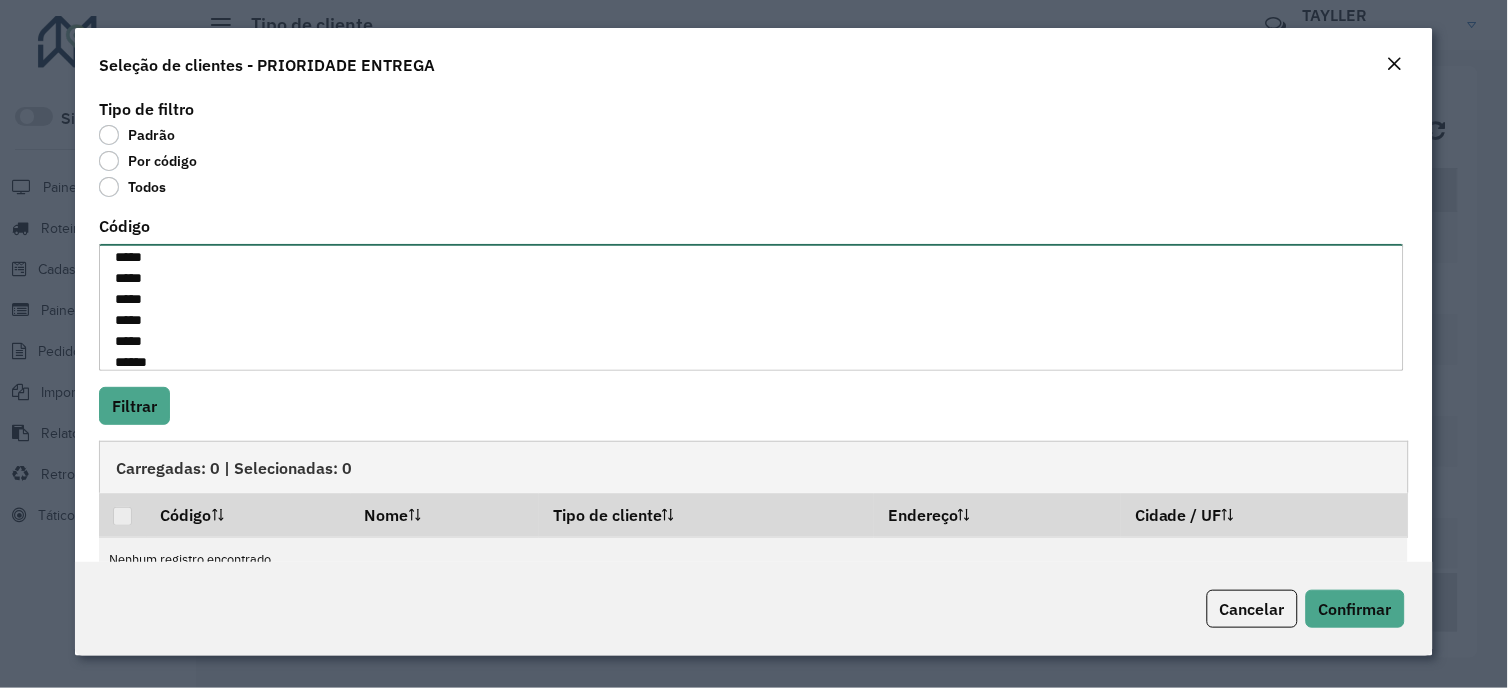 scroll, scrollTop: 134, scrollLeft: 0, axis: vertical 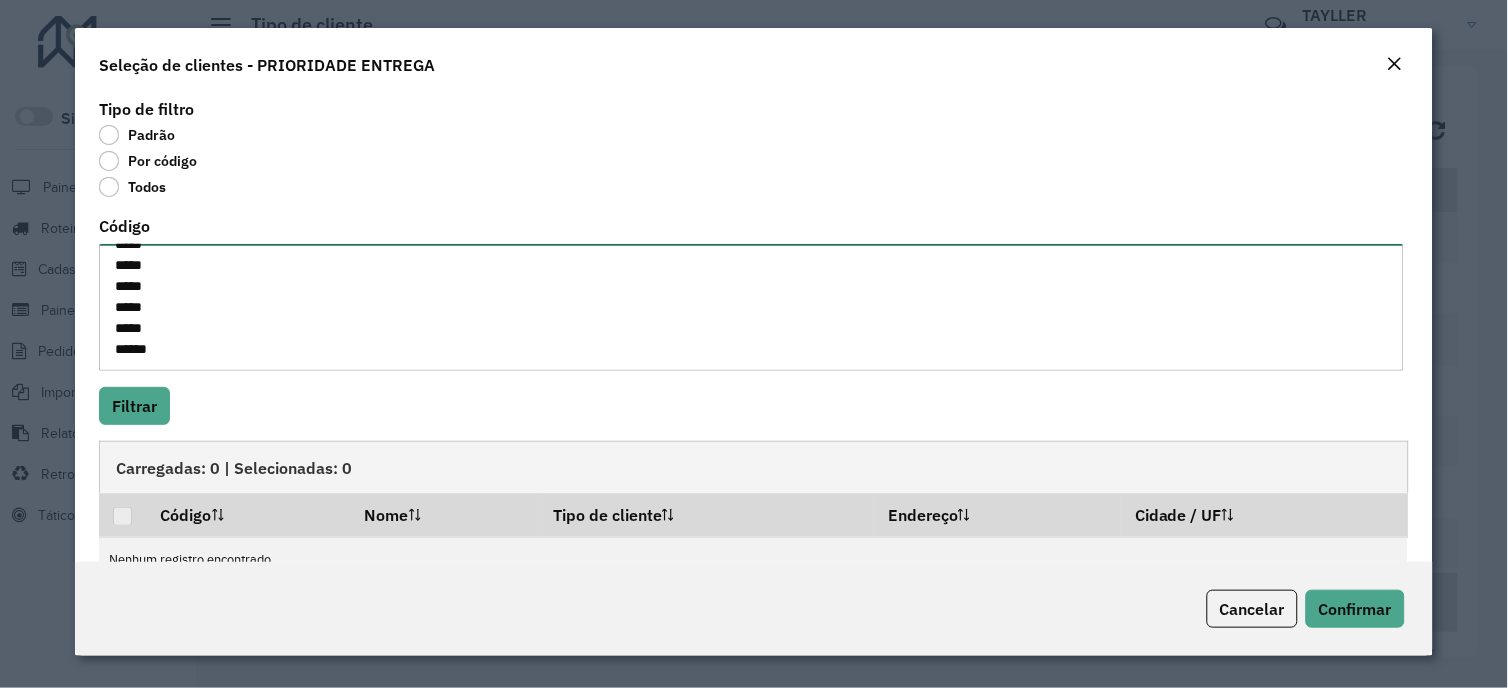 paste on "*
****" 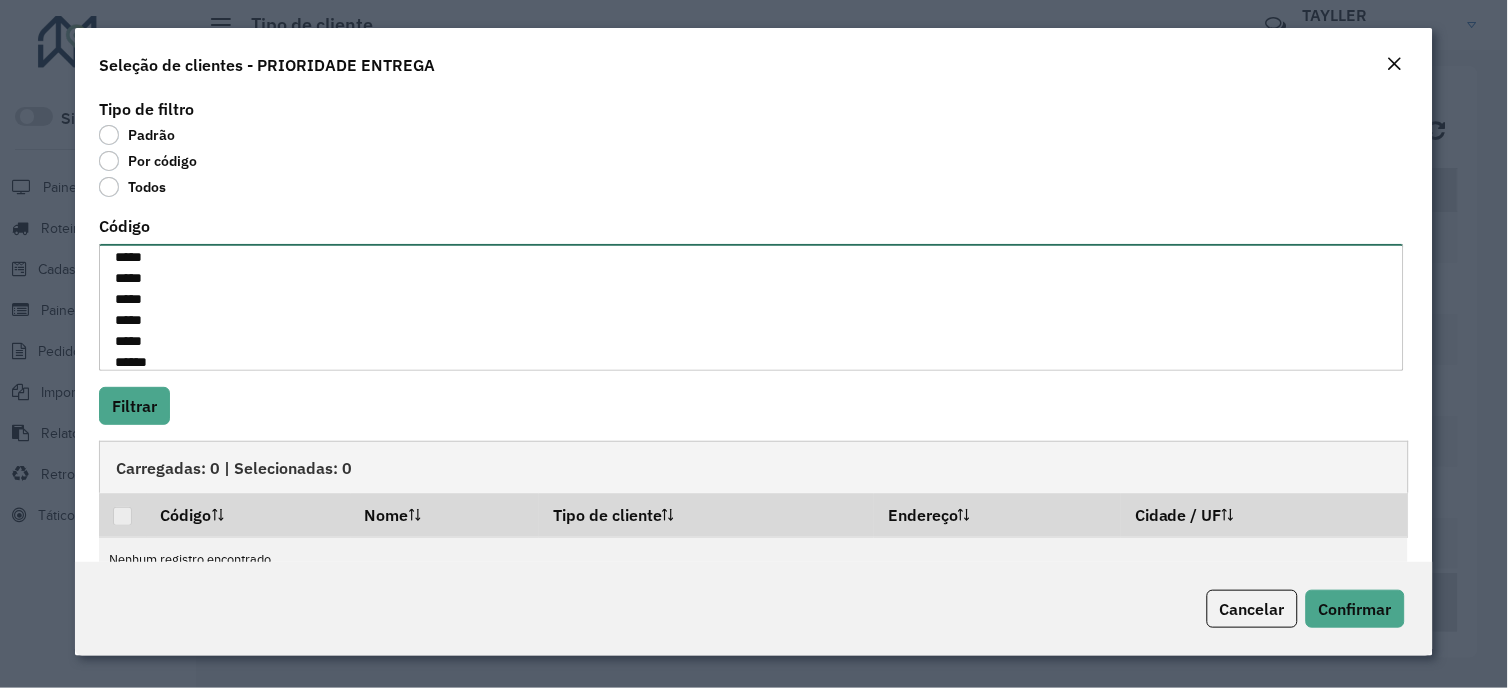 scroll, scrollTop: 155, scrollLeft: 0, axis: vertical 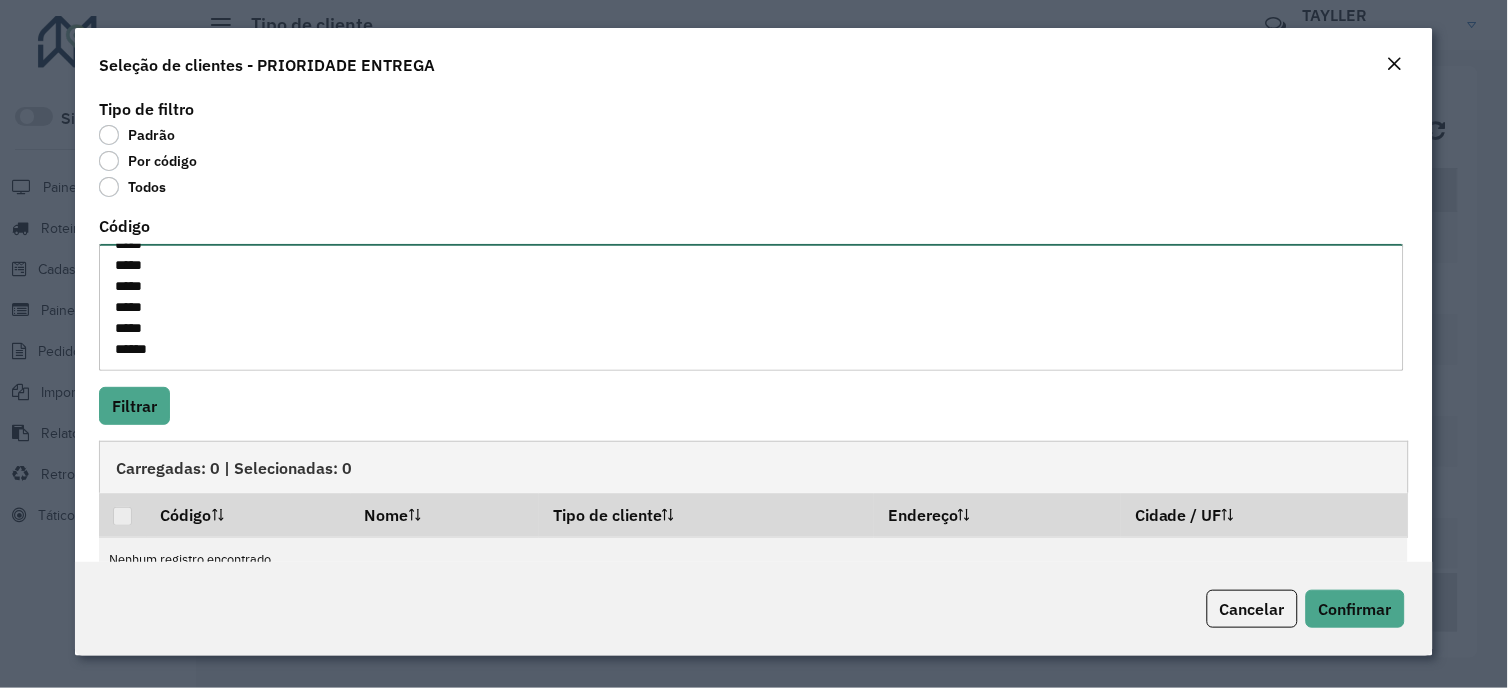 paste on "*
****" 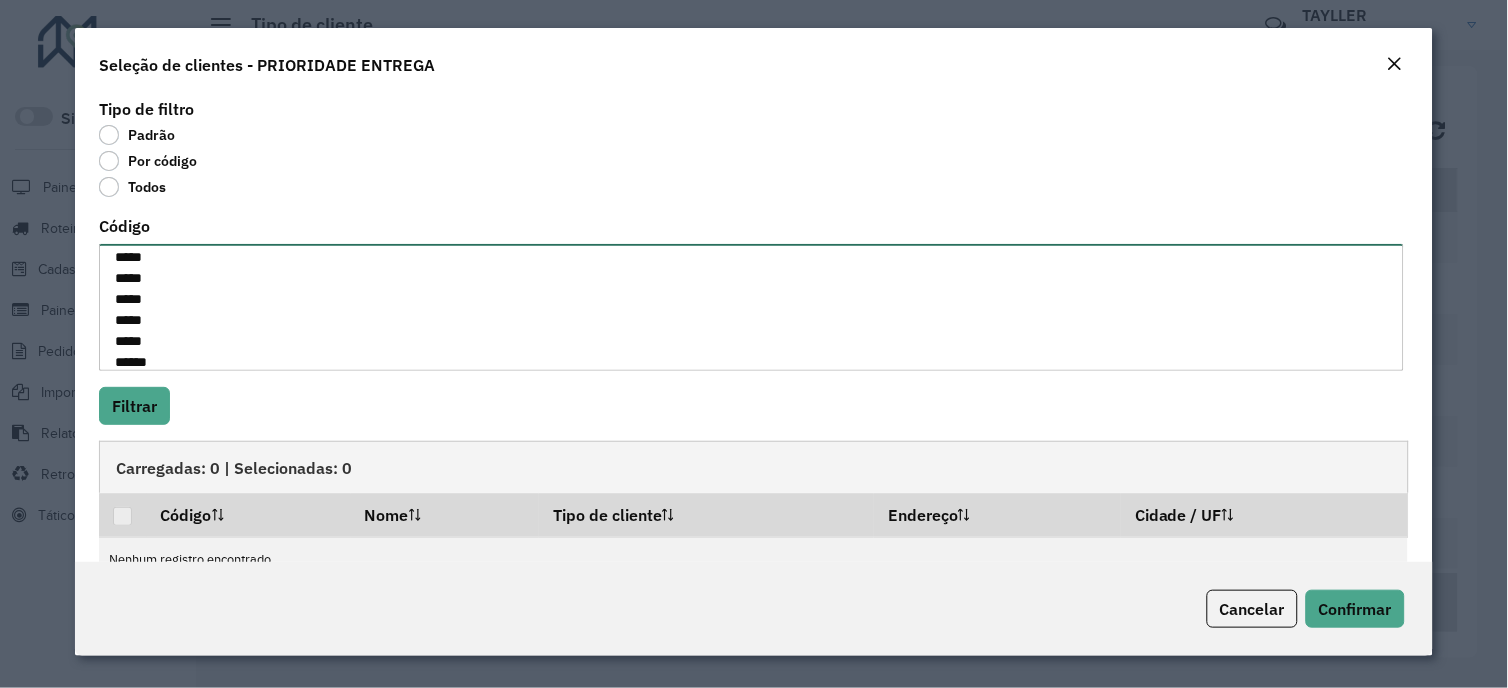 scroll, scrollTop: 176, scrollLeft: 0, axis: vertical 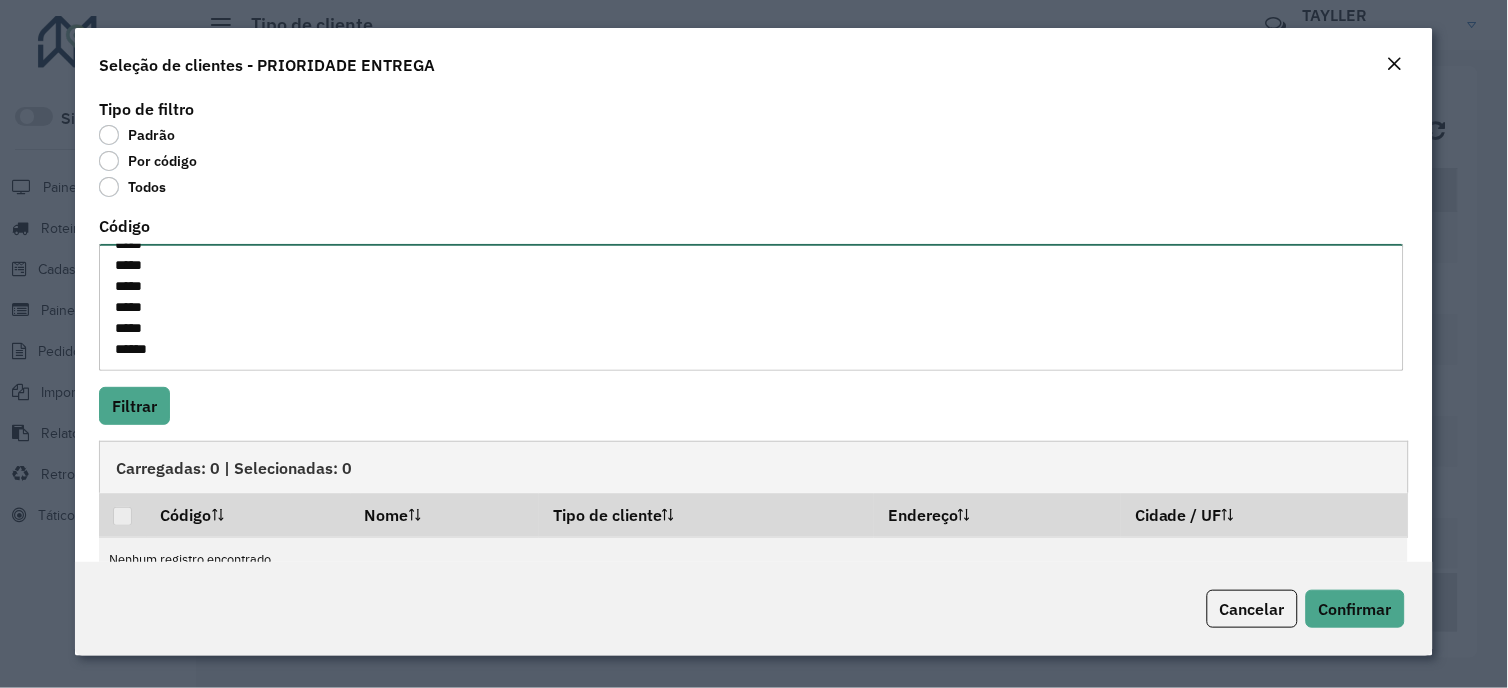 paste on "*
****
****
****" 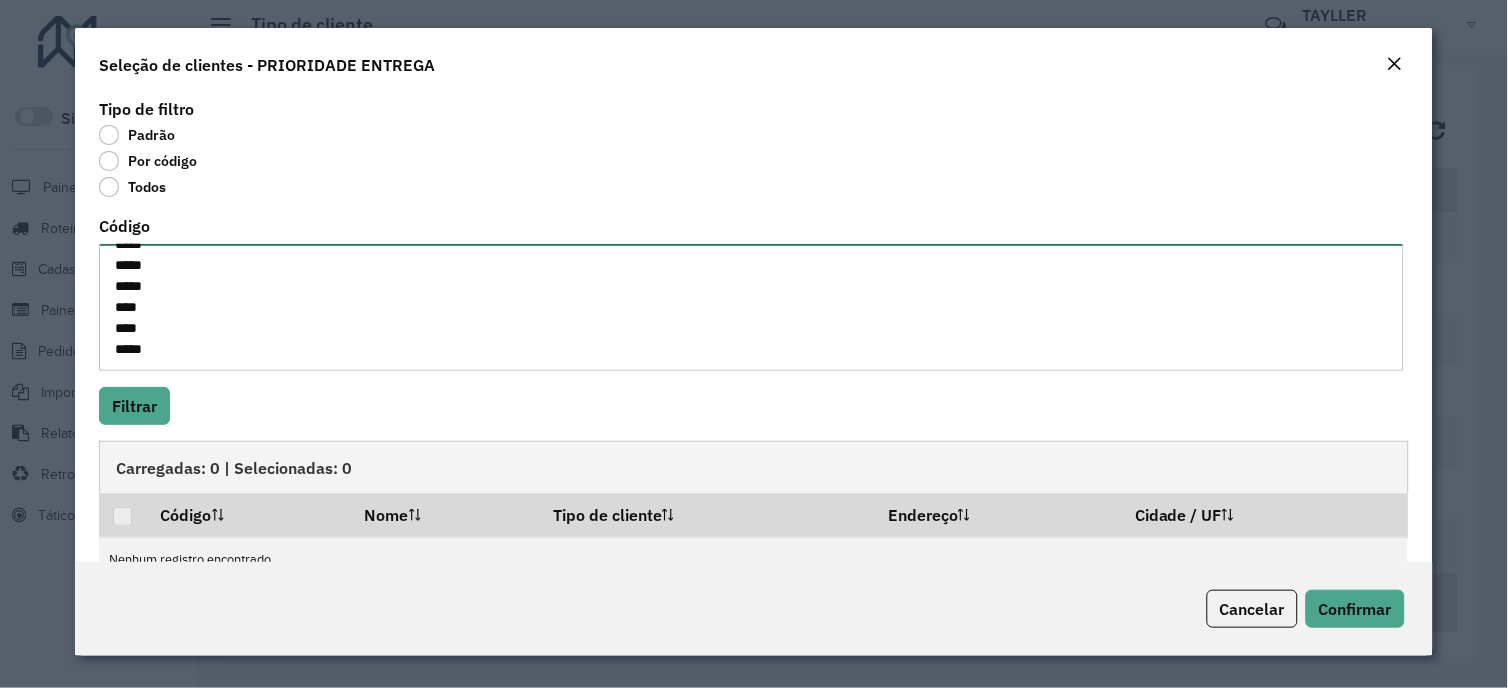 scroll, scrollTop: 252, scrollLeft: 0, axis: vertical 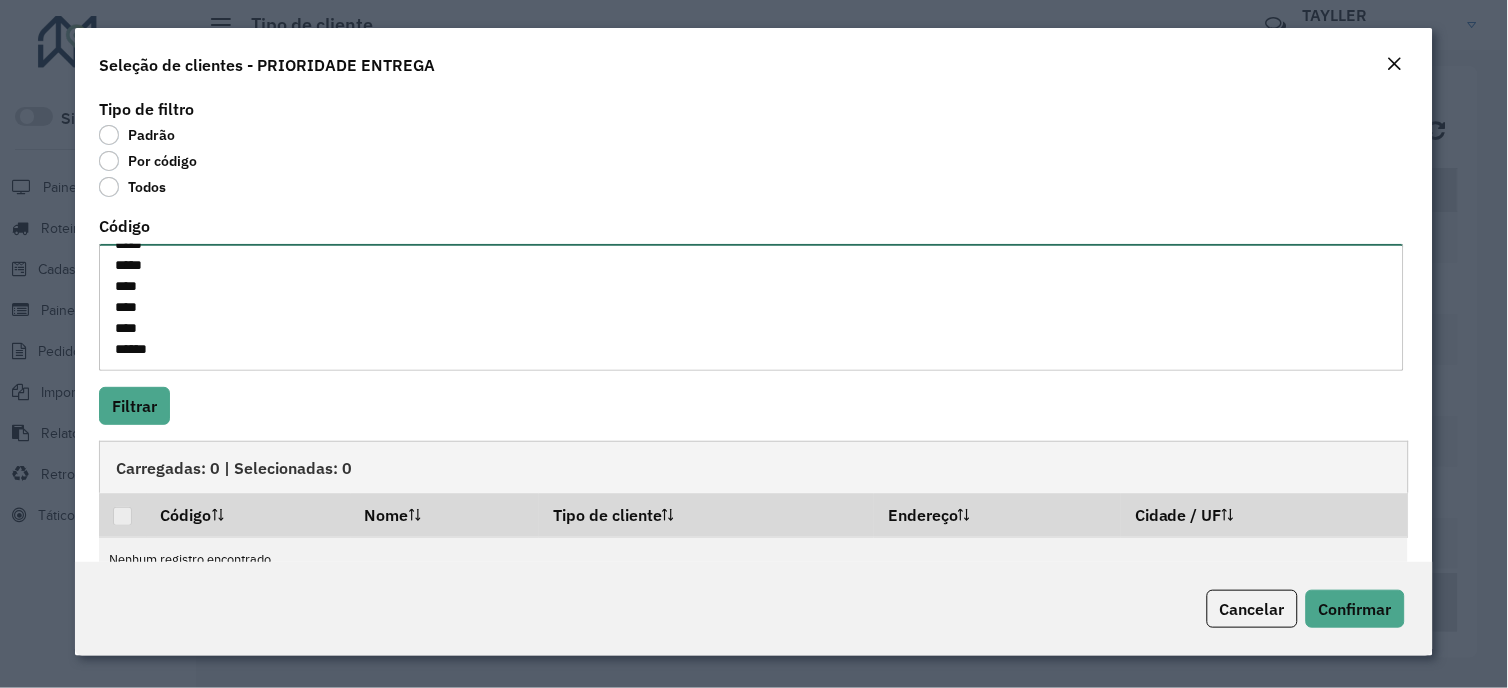 paste on "*
****" 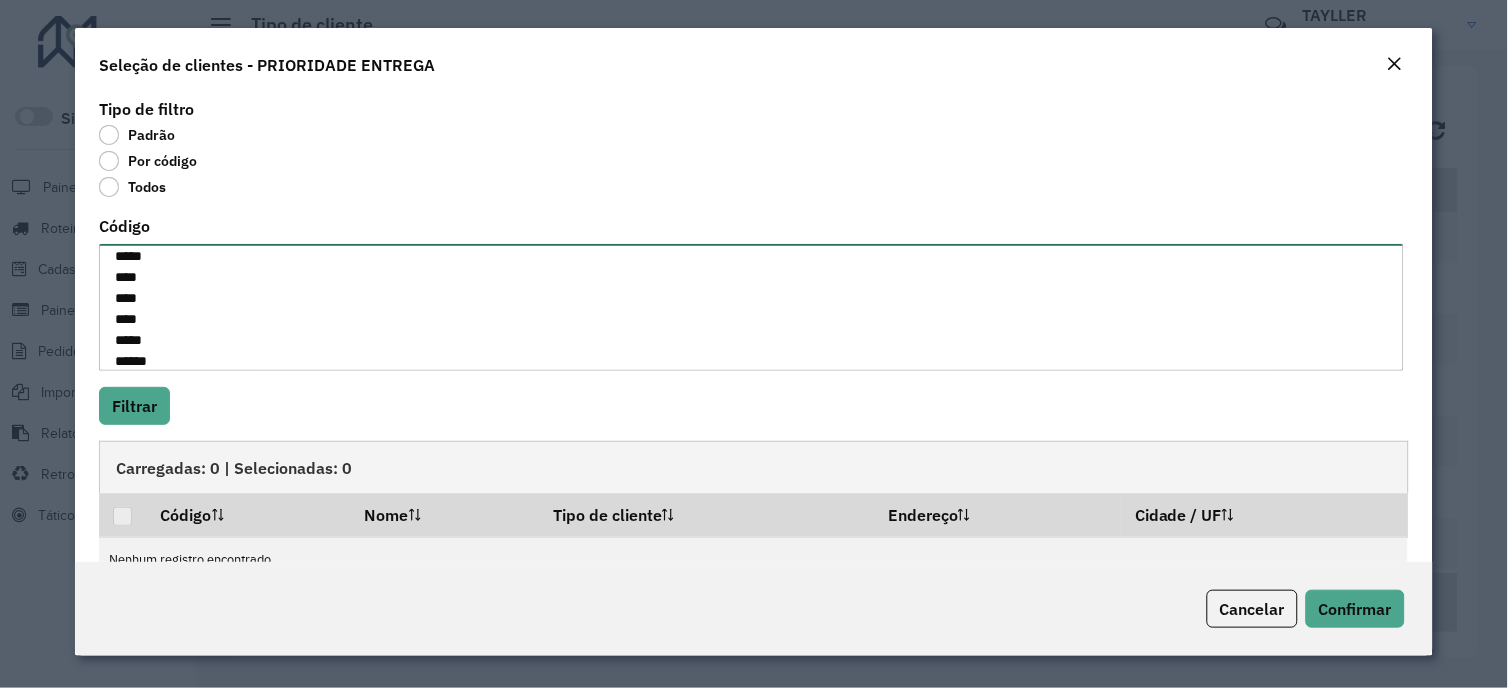scroll, scrollTop: 281, scrollLeft: 0, axis: vertical 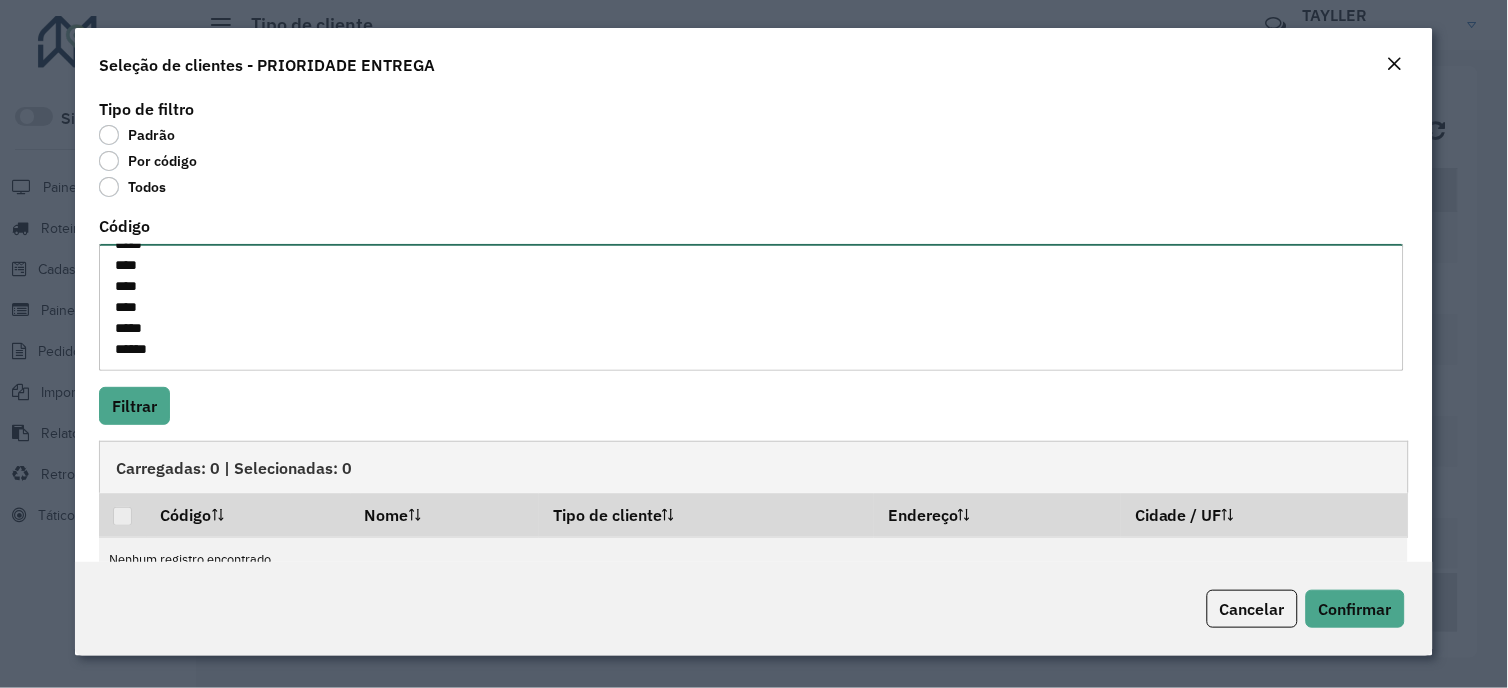 paste on "*
****" 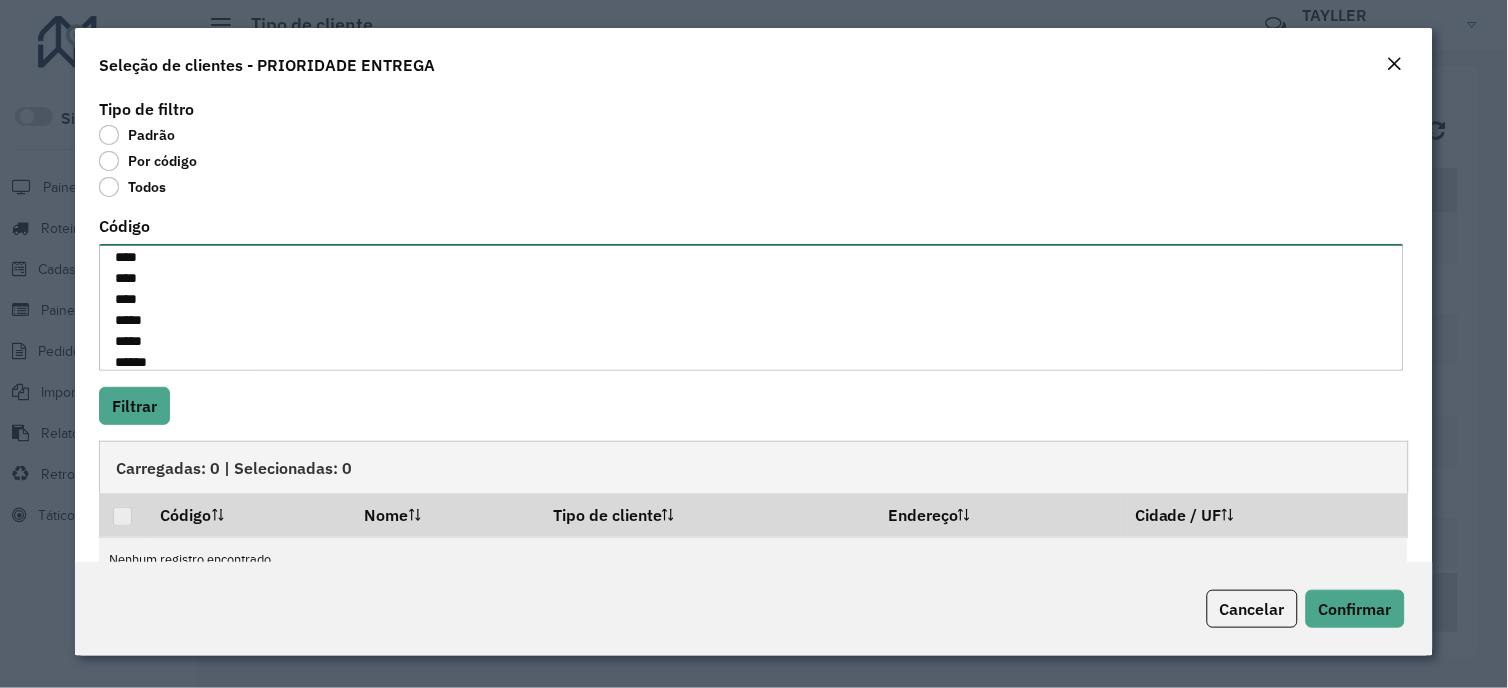 scroll, scrollTop: 302, scrollLeft: 0, axis: vertical 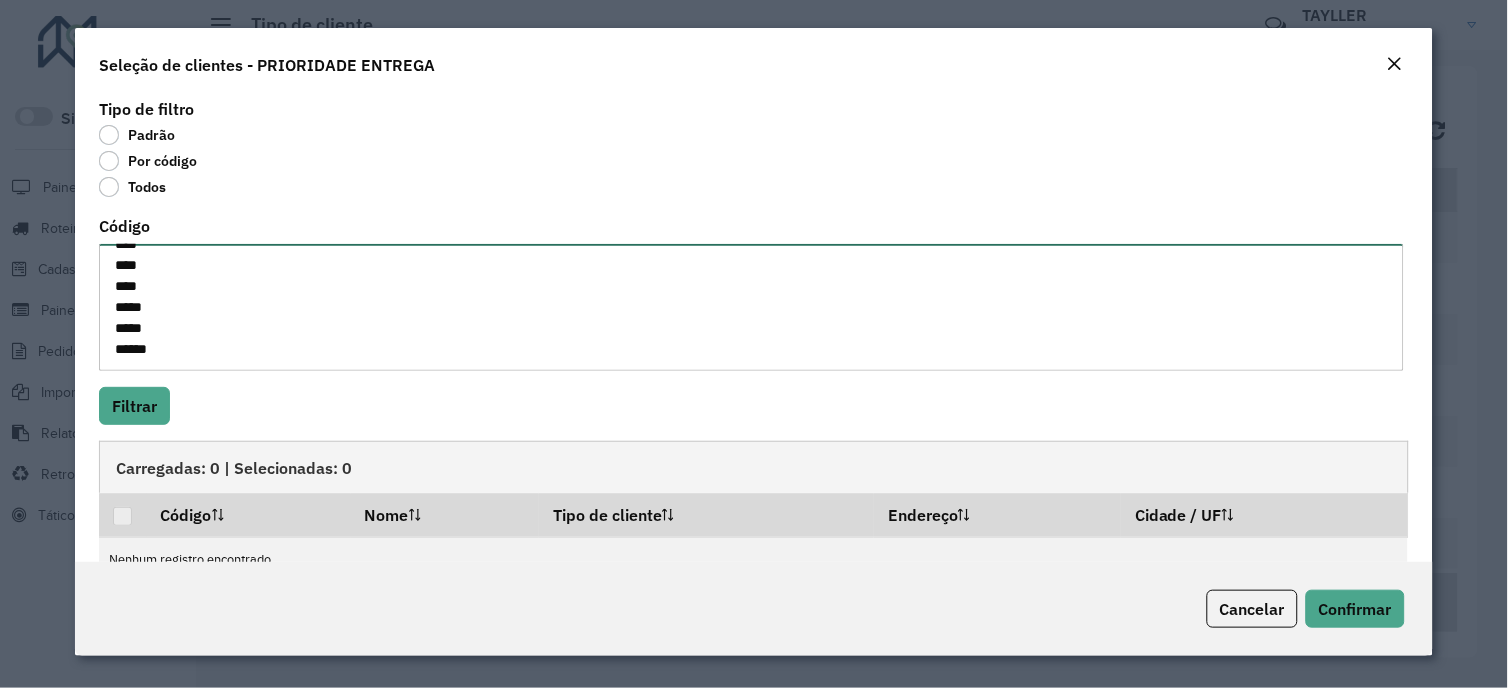 paste on "*
****" 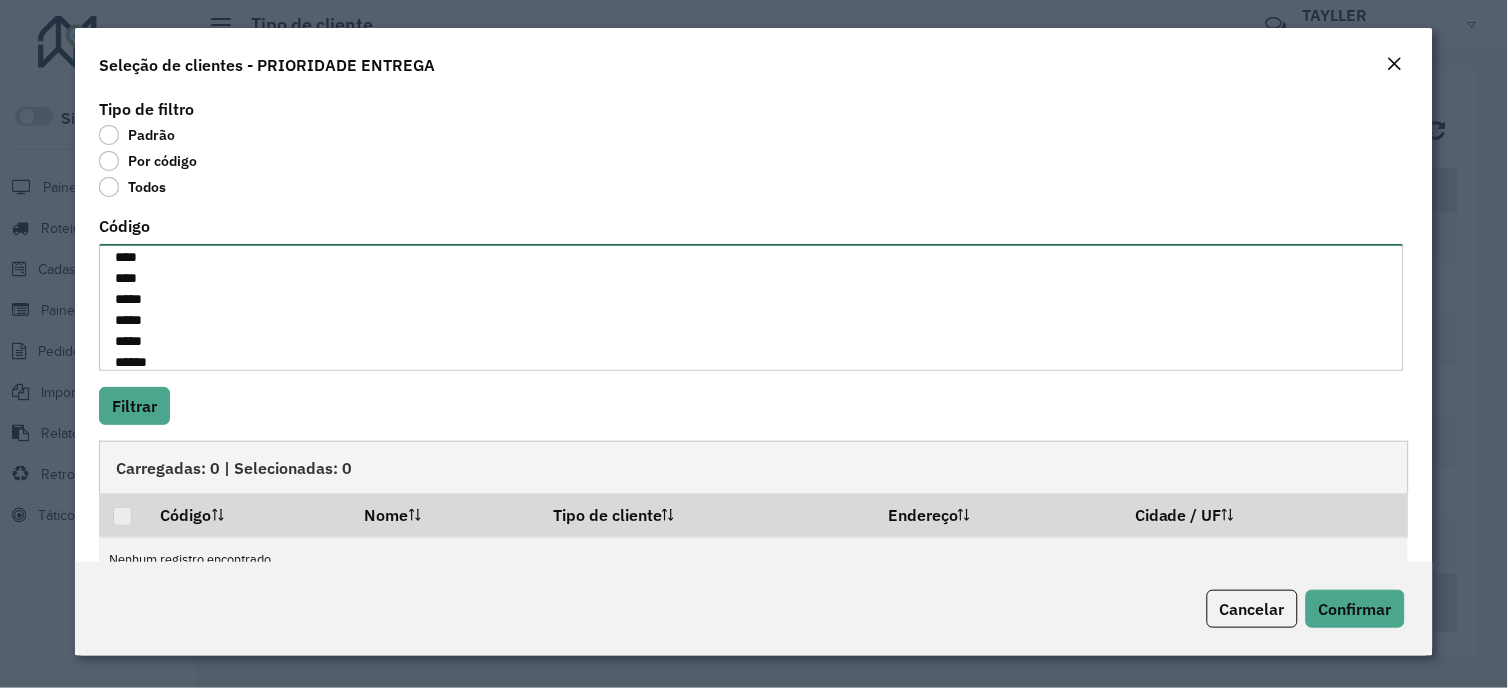scroll, scrollTop: 323, scrollLeft: 0, axis: vertical 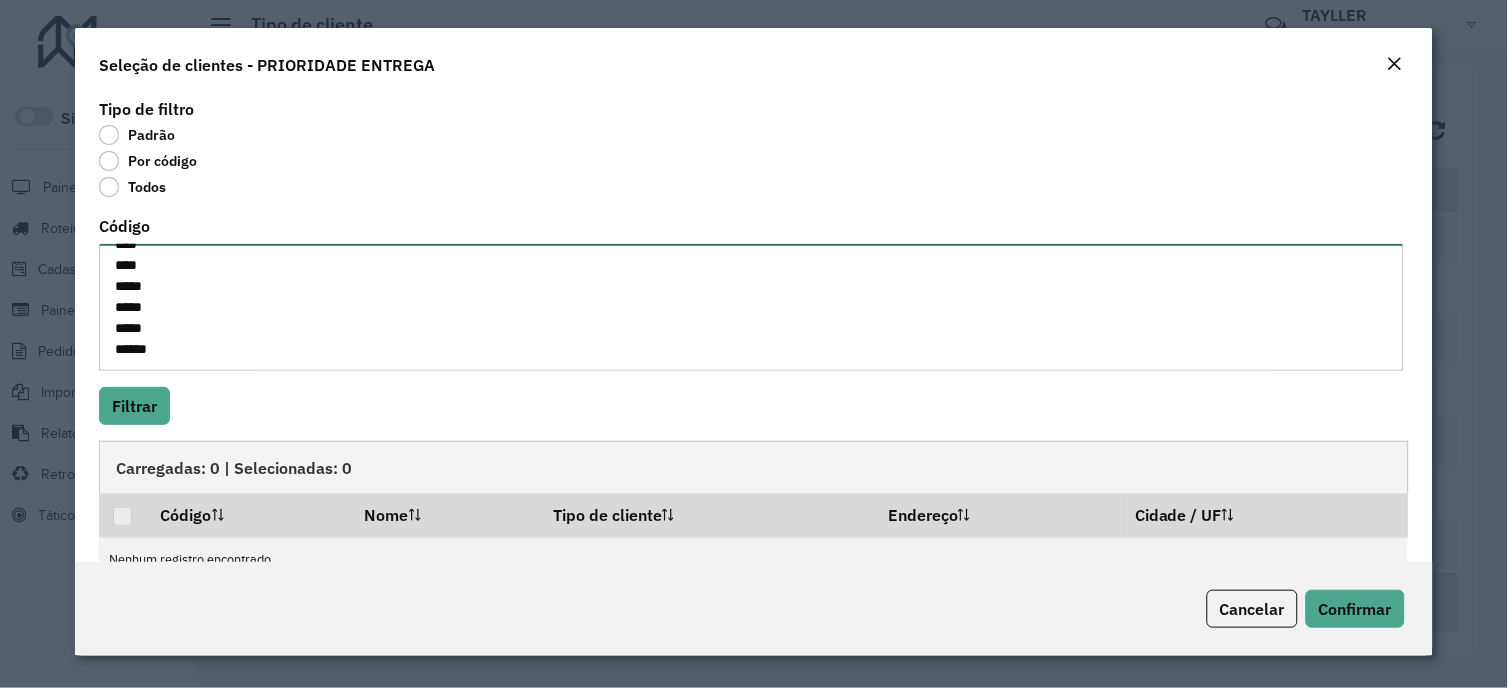 paste on "*
**" 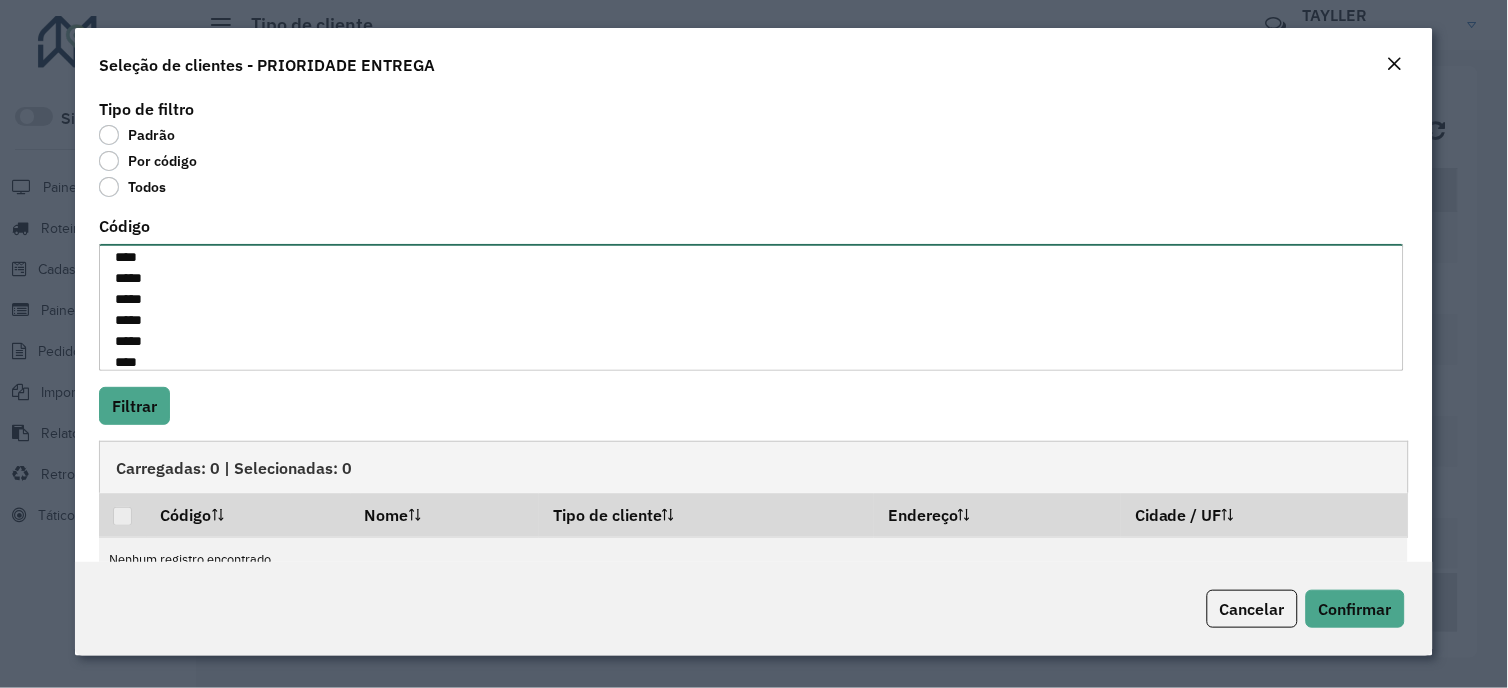 scroll, scrollTop: 344, scrollLeft: 0, axis: vertical 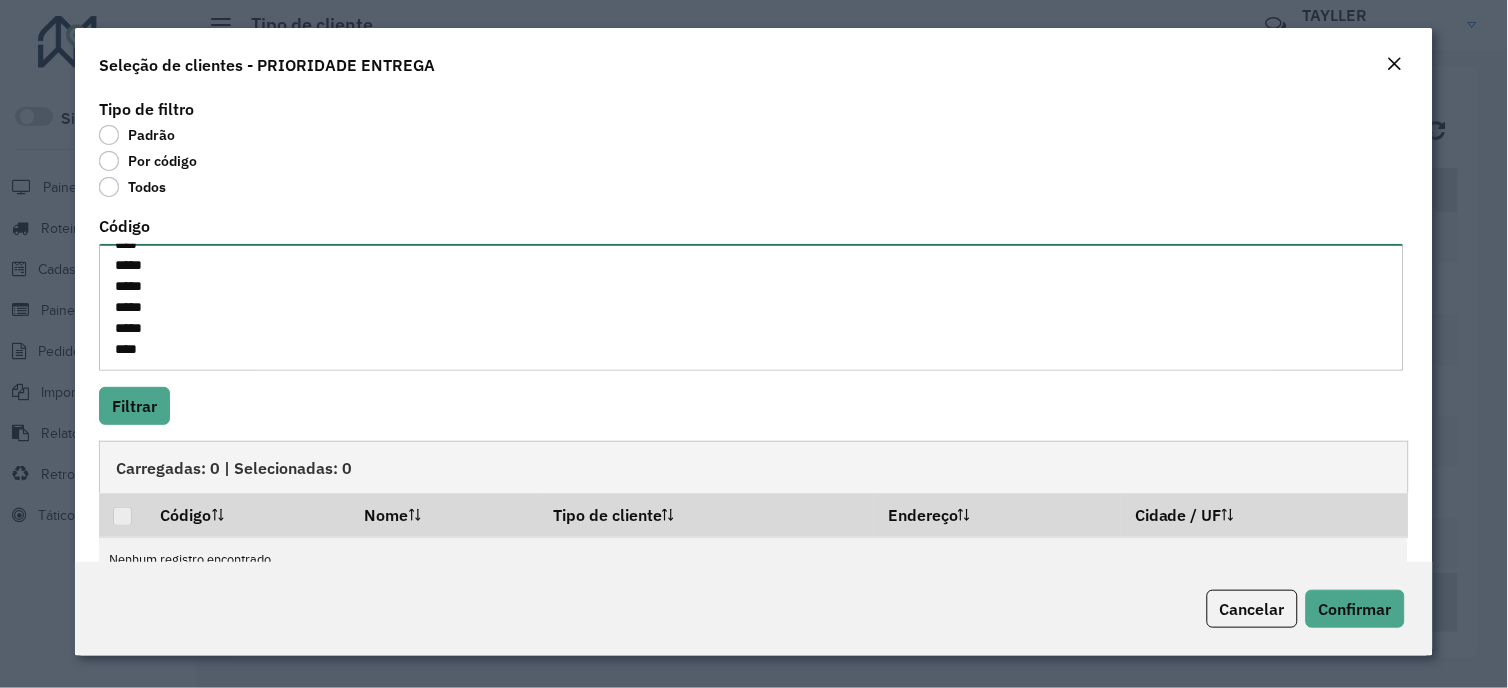 paste on "*
****
****
****" 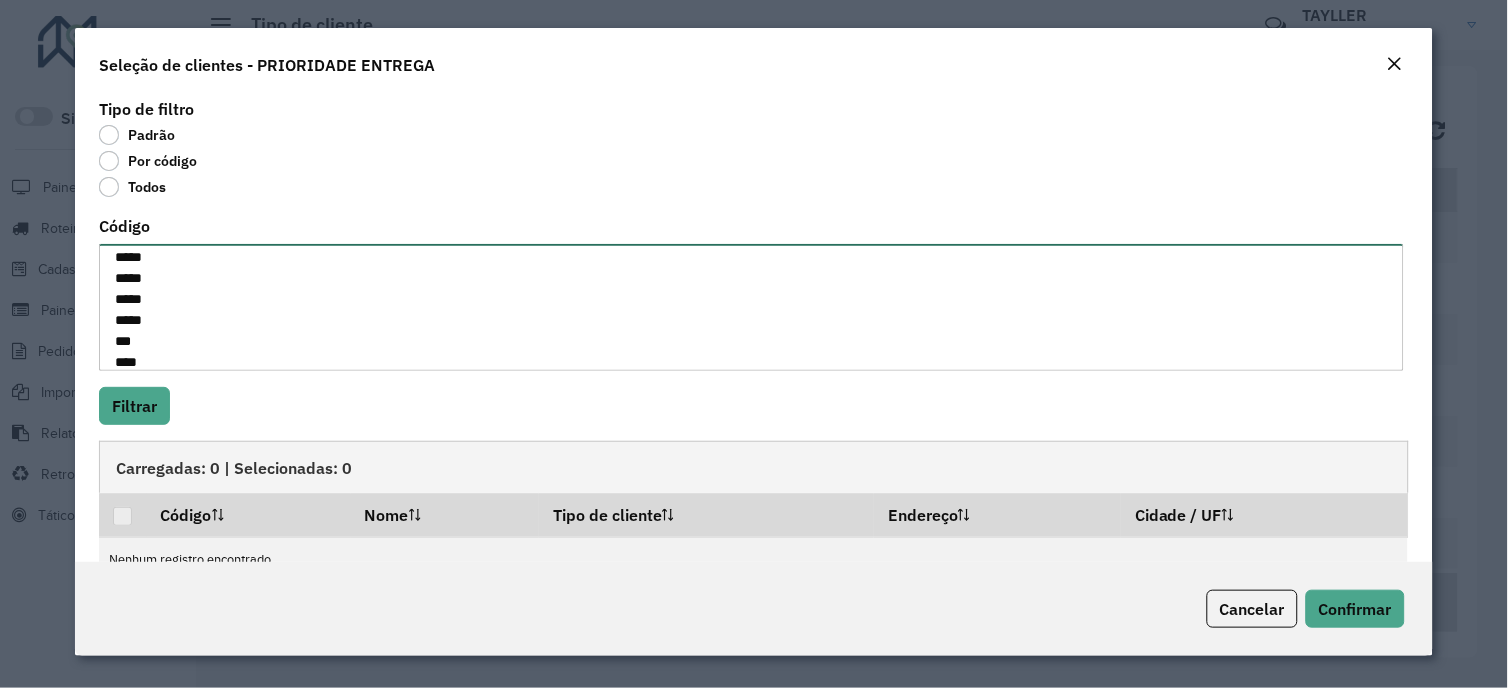 scroll, scrollTop: 407, scrollLeft: 0, axis: vertical 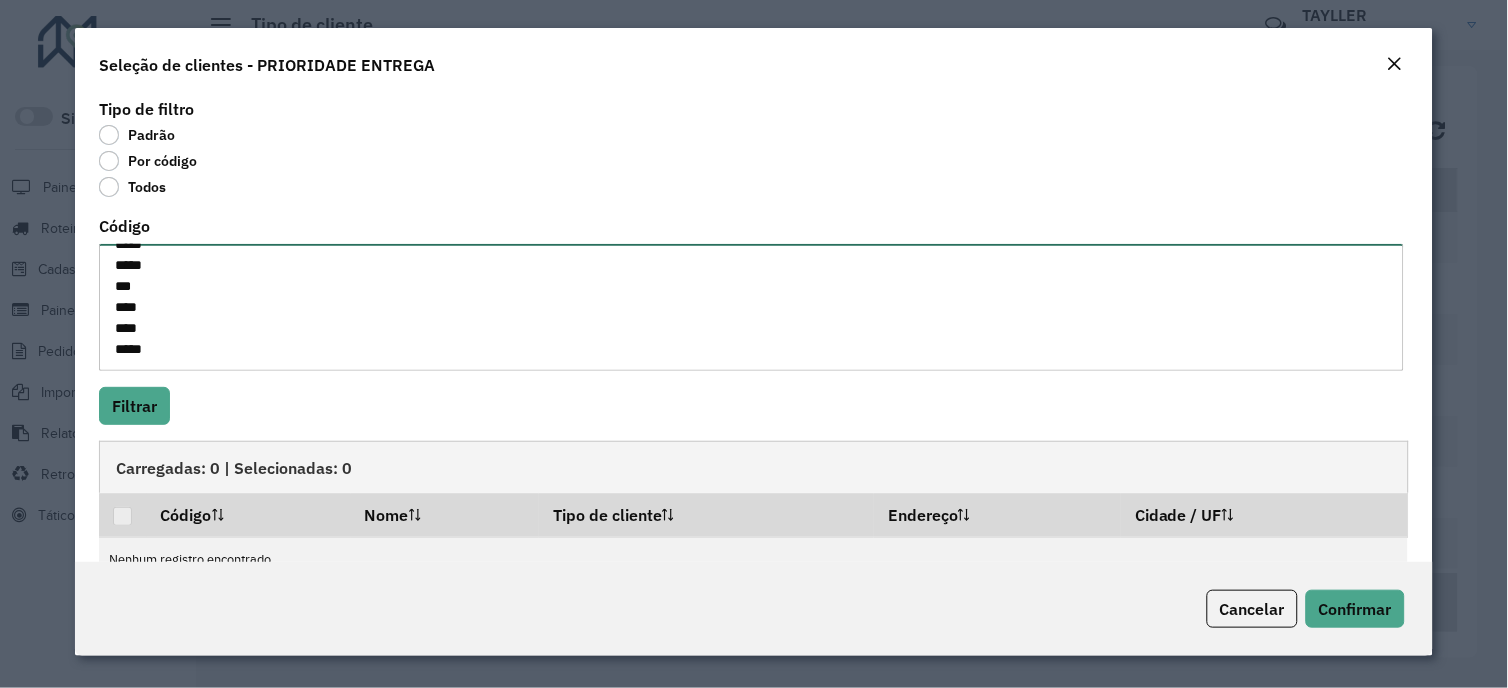 paste on "****" 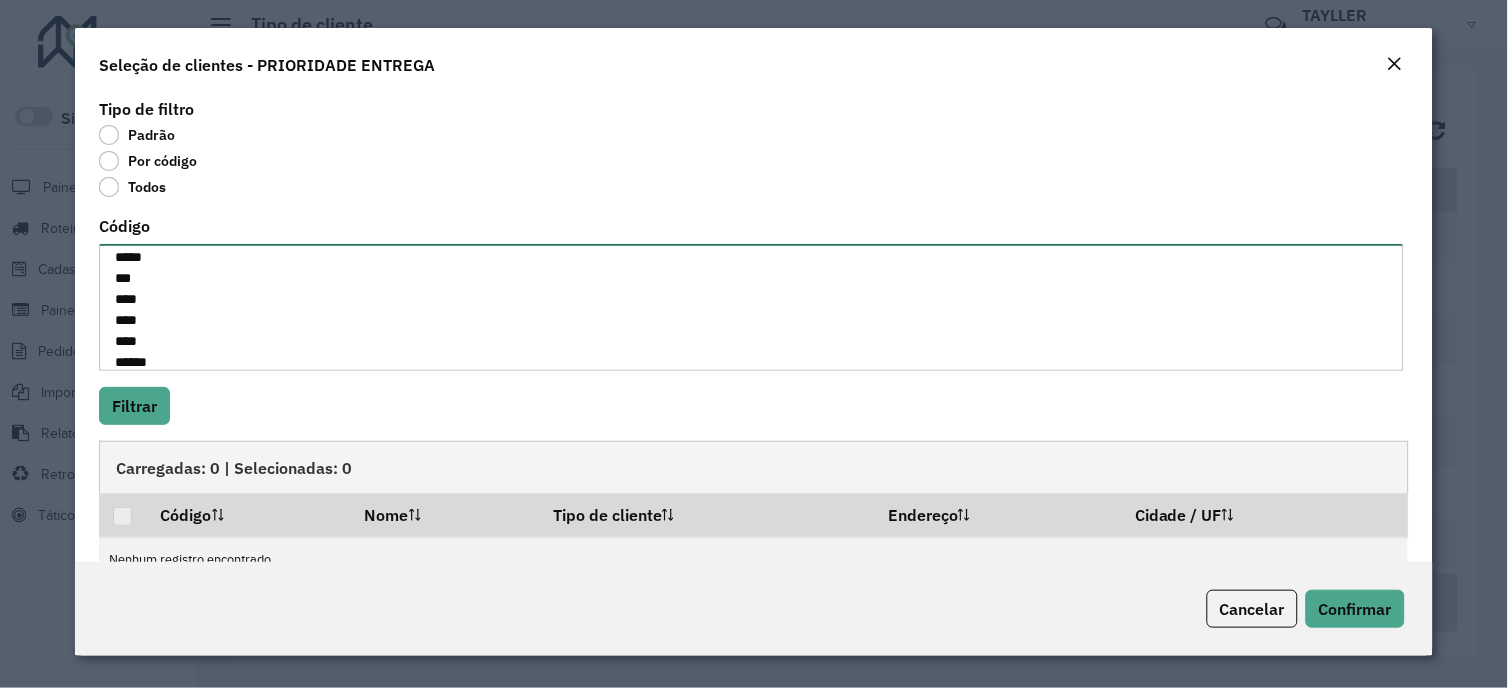 scroll, scrollTop: 428, scrollLeft: 0, axis: vertical 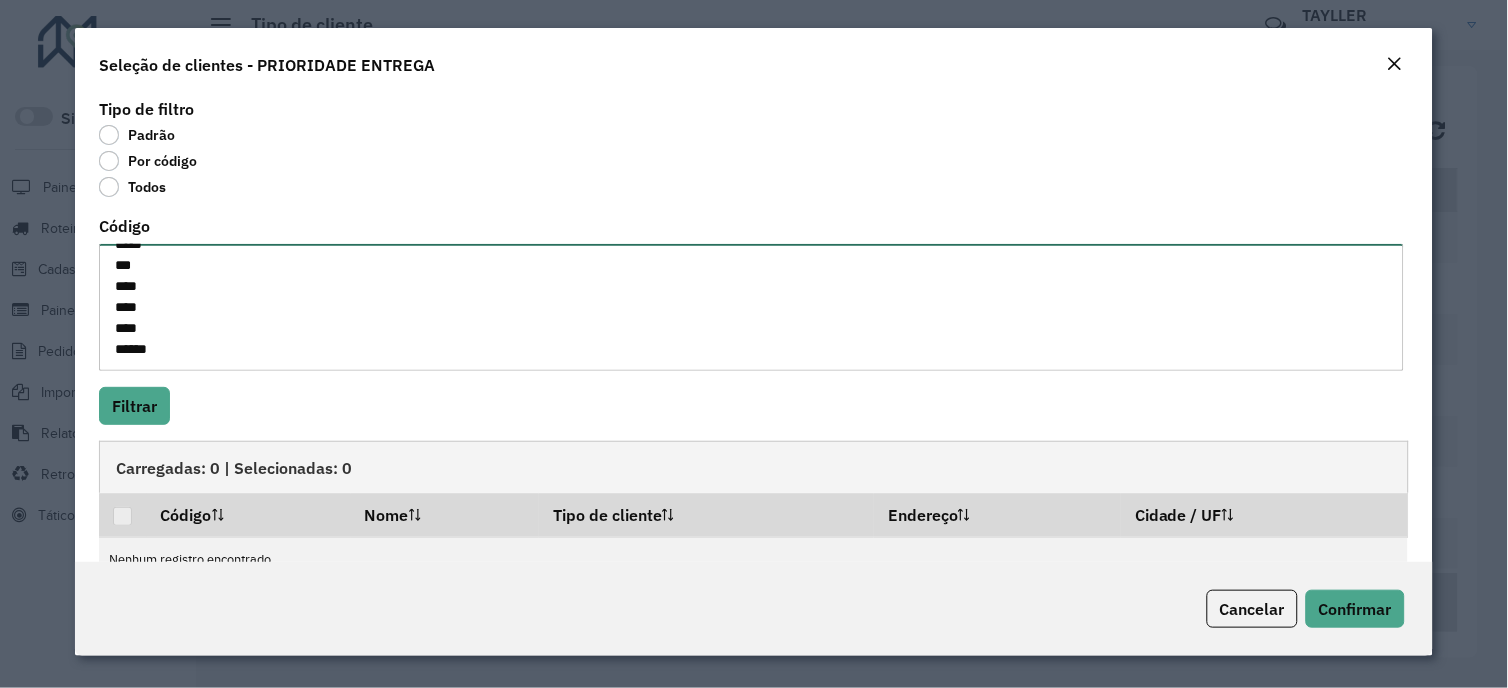 paste on "*
****" 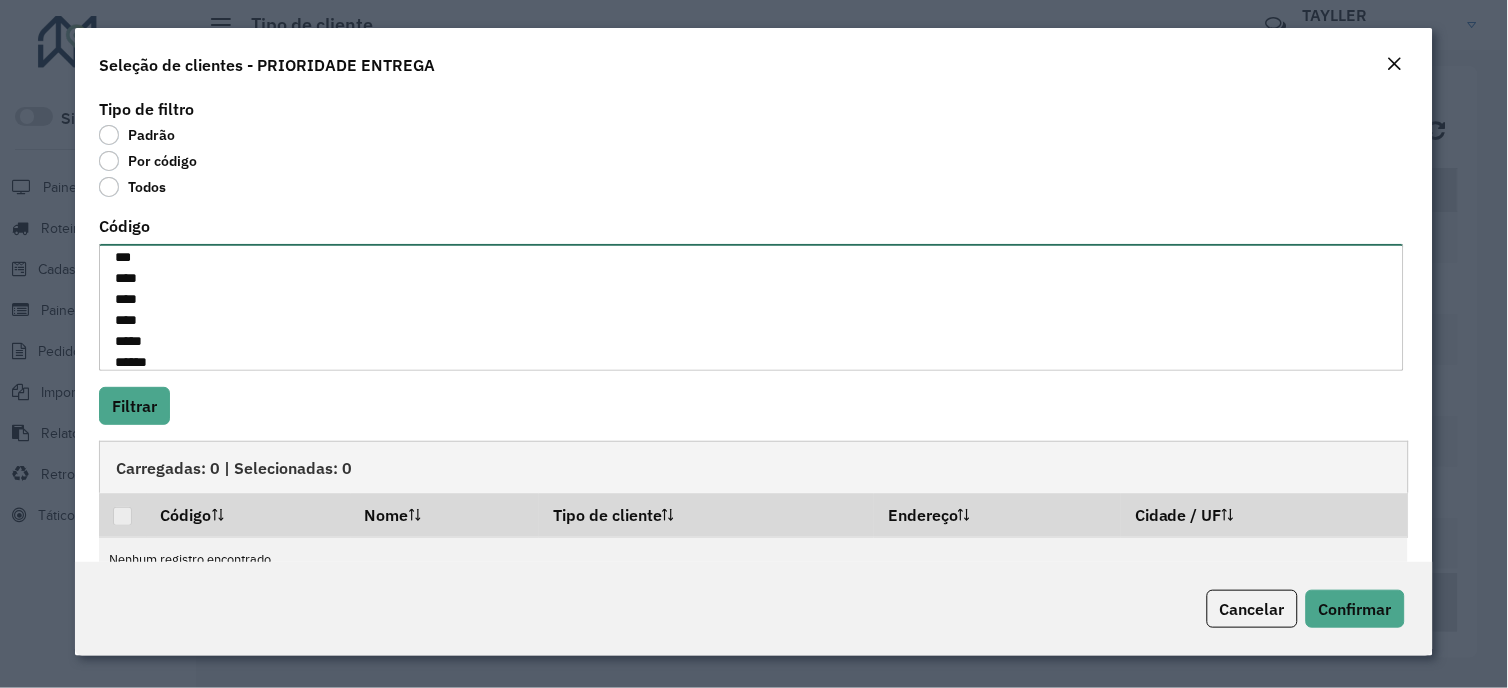 scroll, scrollTop: 450, scrollLeft: 0, axis: vertical 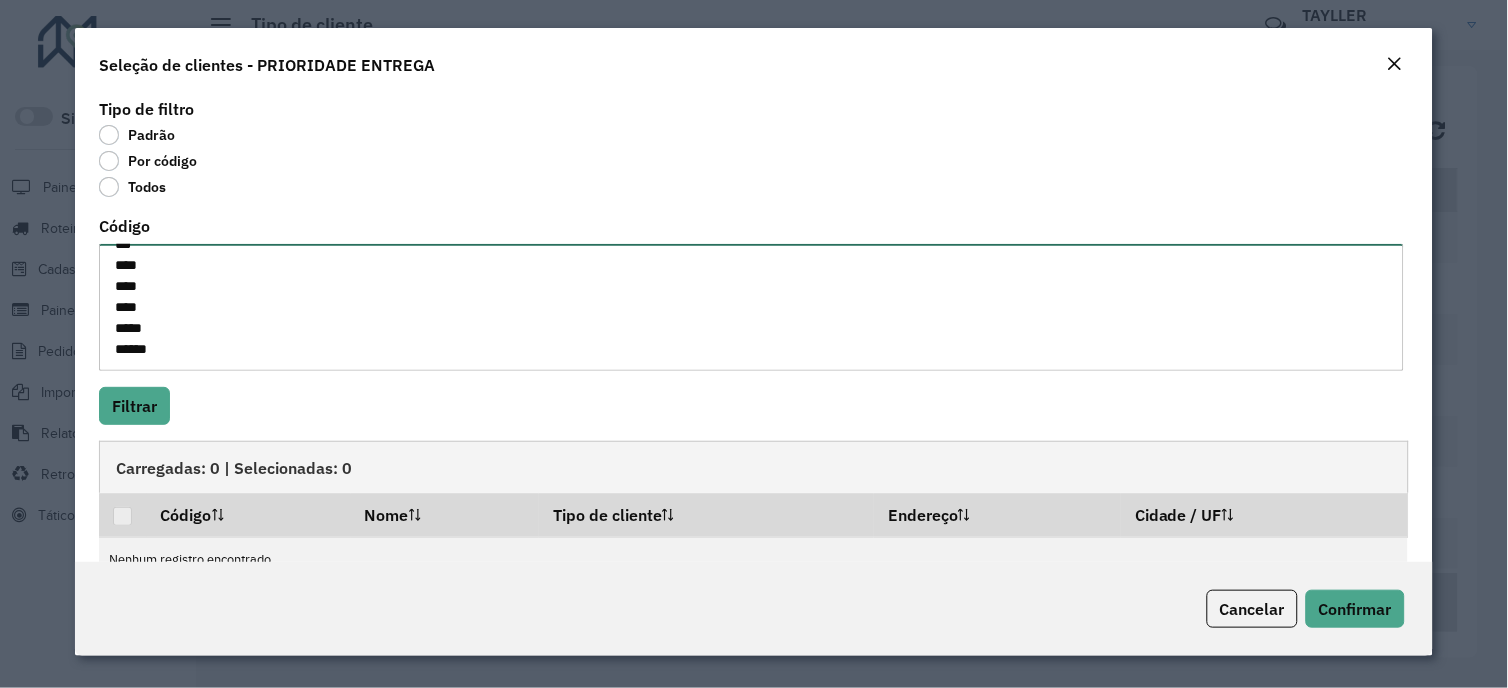 paste on "*
****" 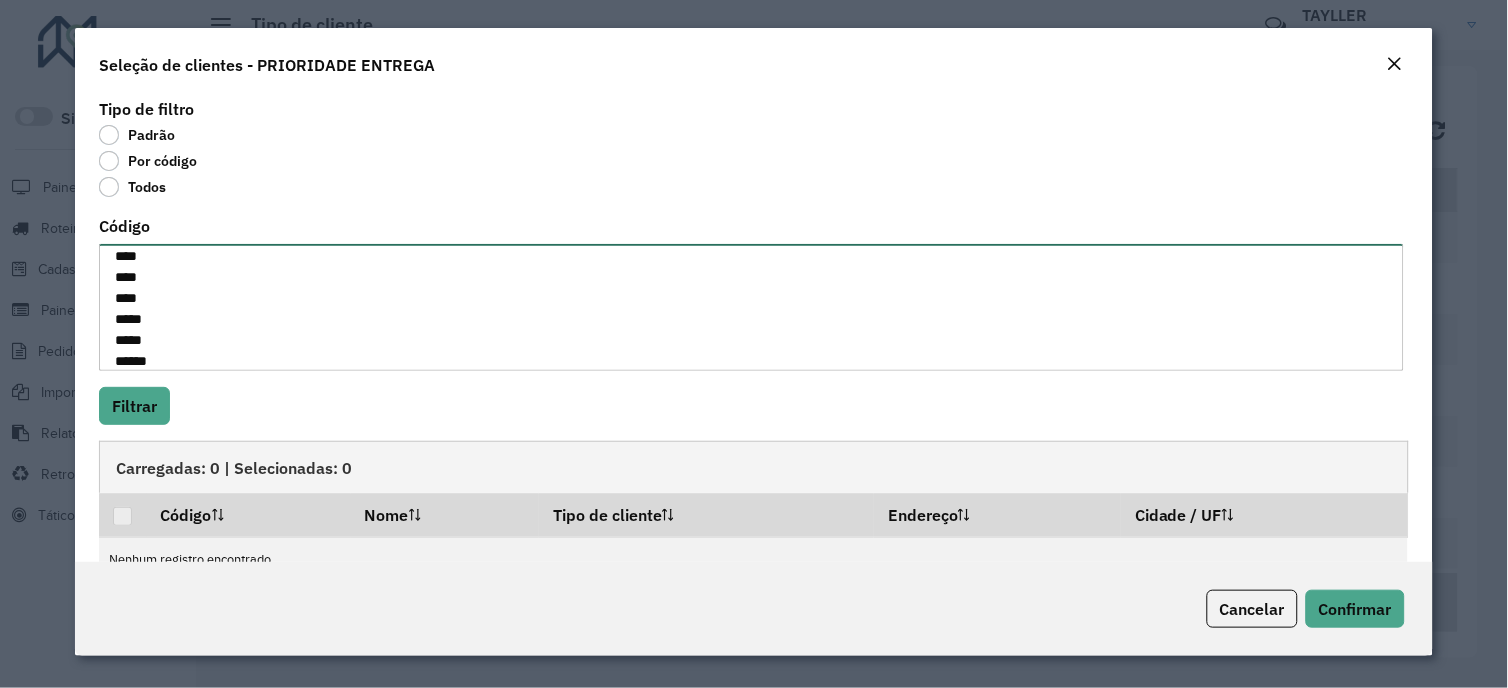 scroll, scrollTop: 470, scrollLeft: 0, axis: vertical 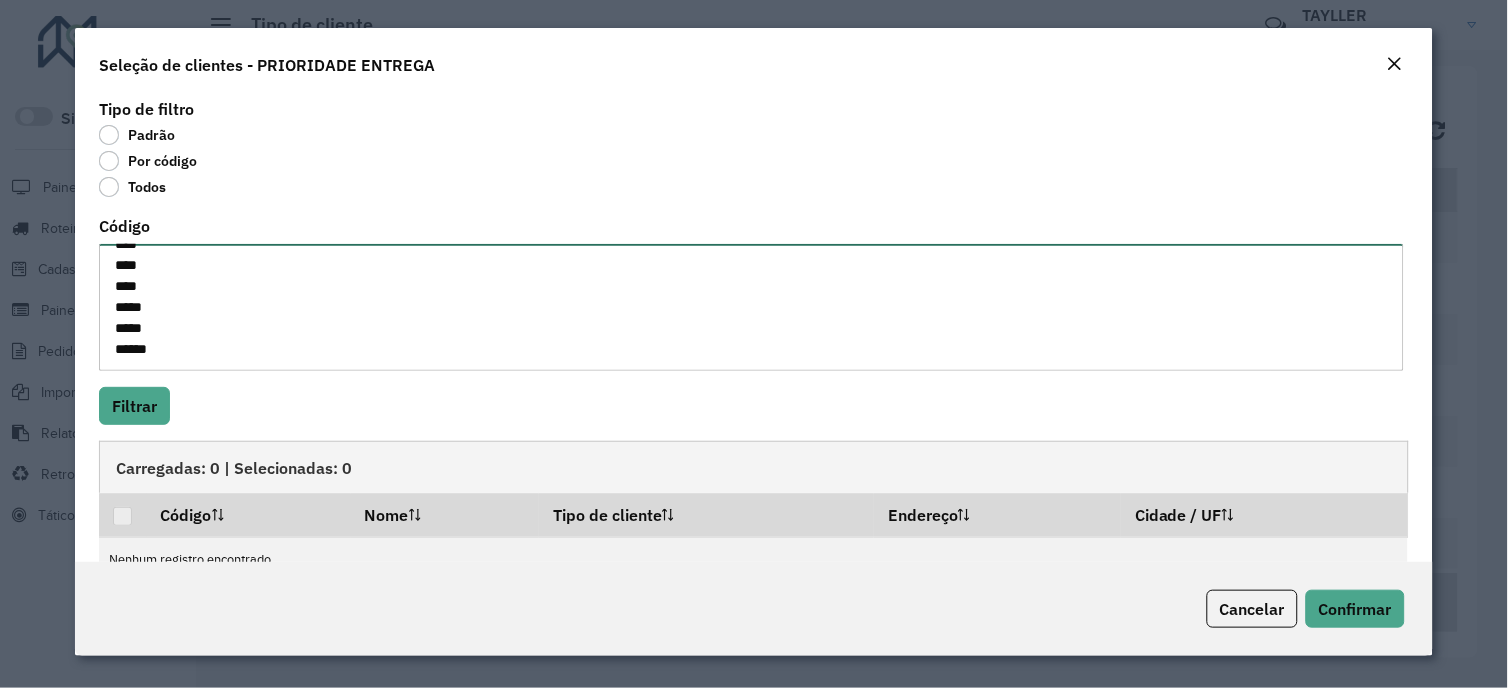 paste on "*
****" 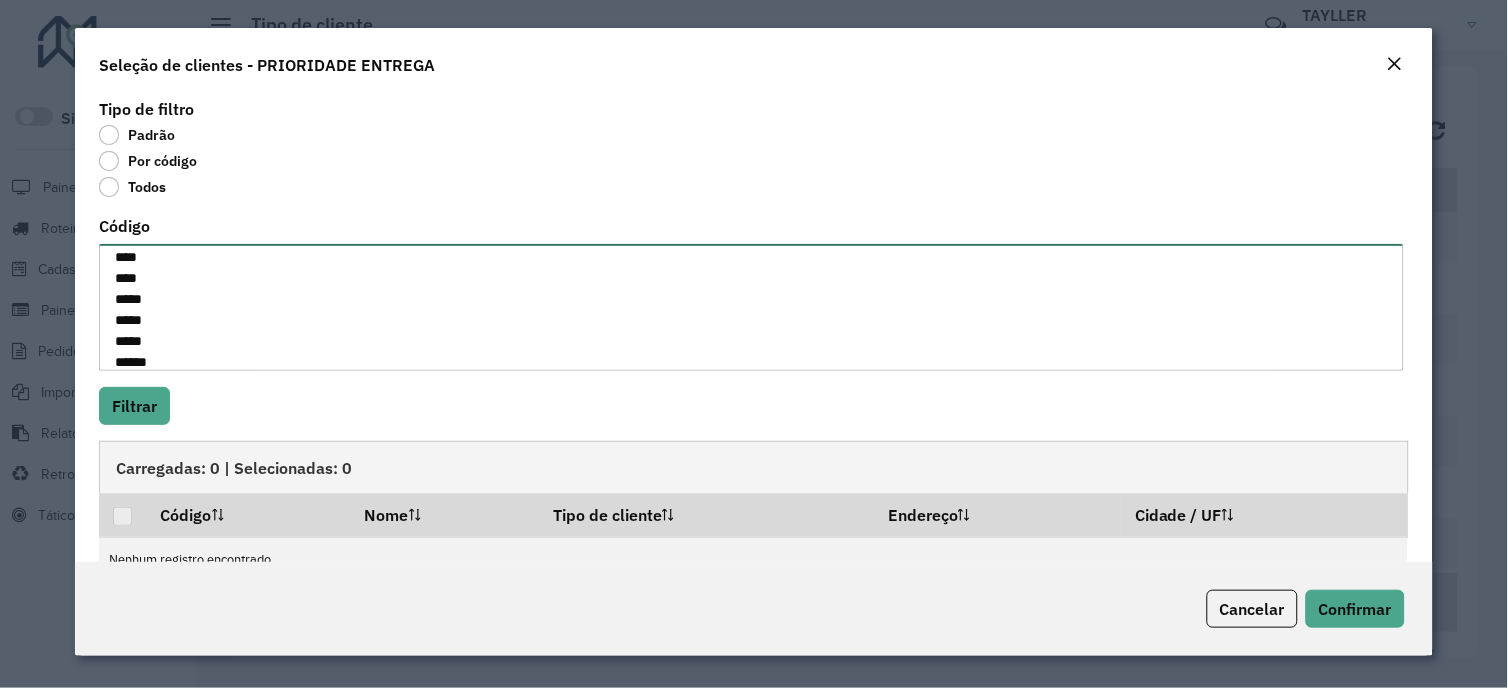 scroll, scrollTop: 491, scrollLeft: 0, axis: vertical 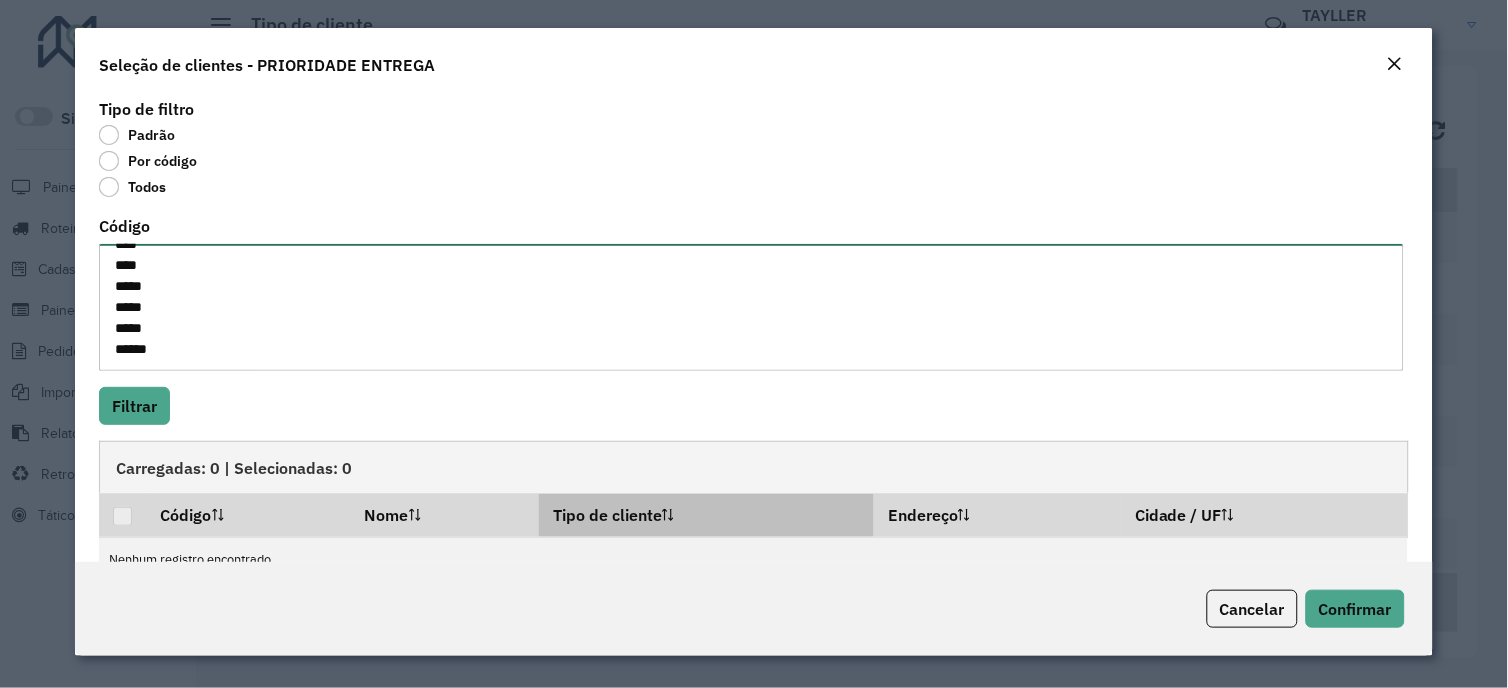 paste on "*
****" 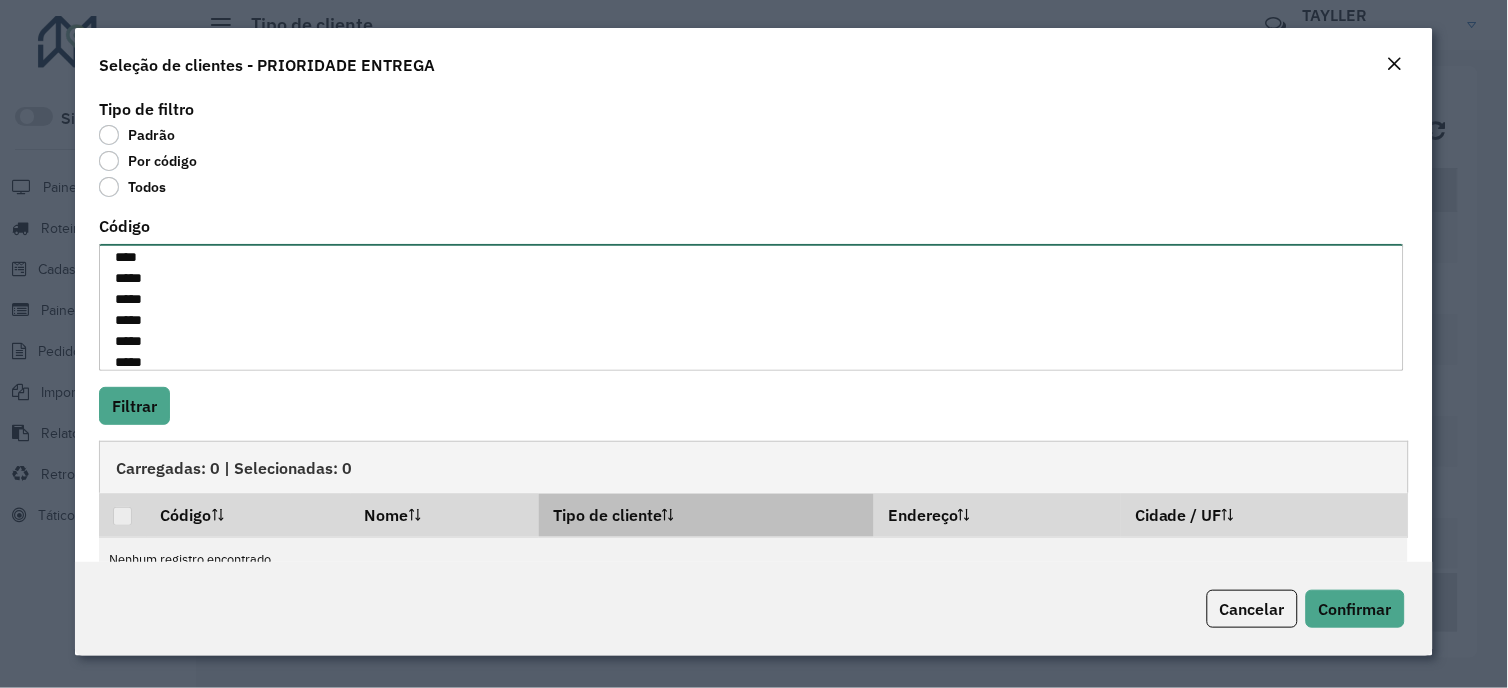 scroll, scrollTop: 512, scrollLeft: 0, axis: vertical 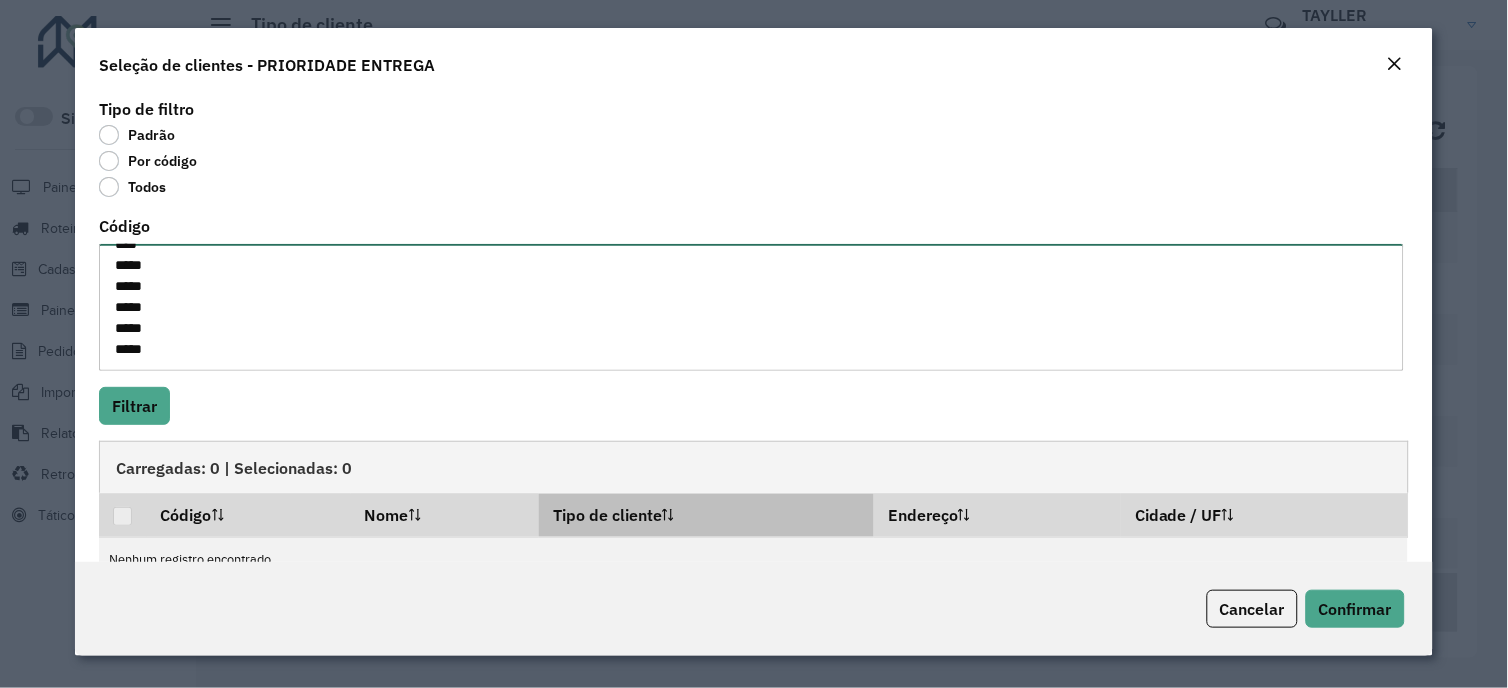 paste on "**" 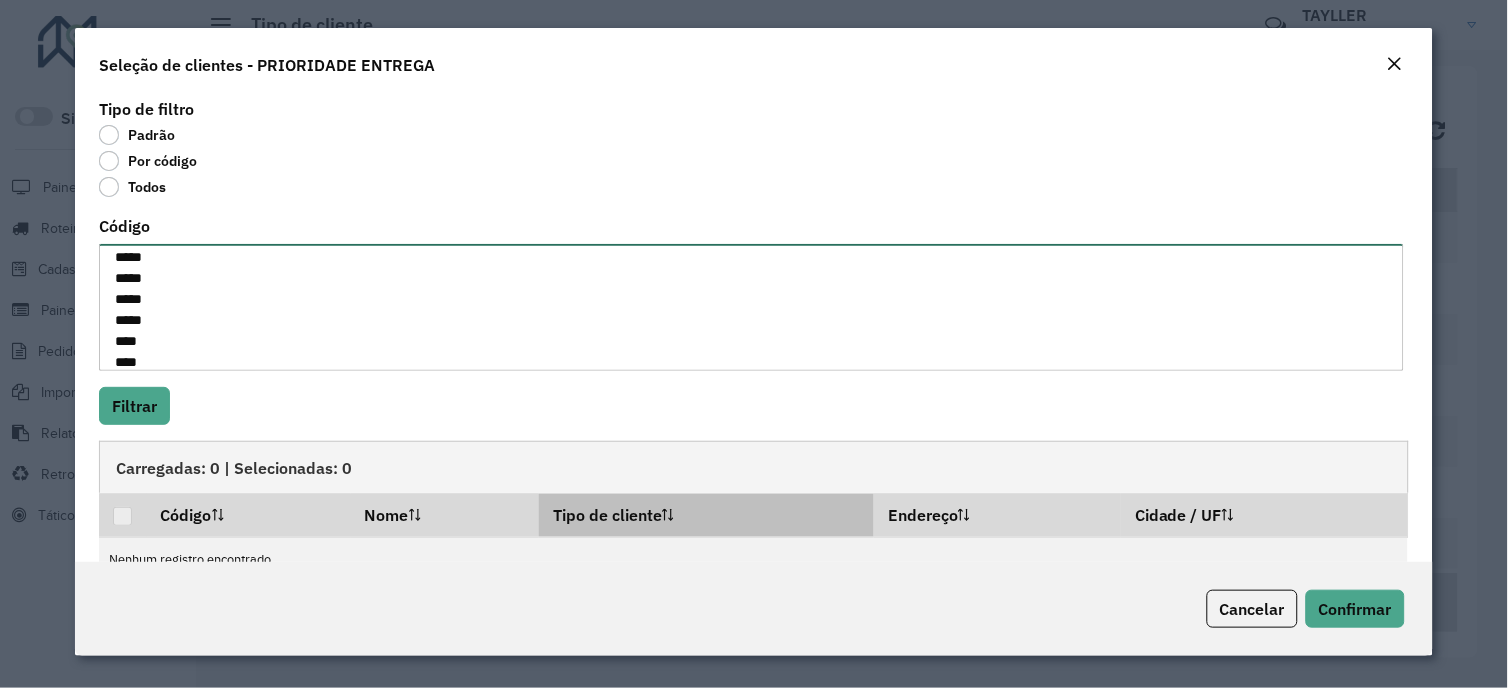 scroll, scrollTop: 533, scrollLeft: 0, axis: vertical 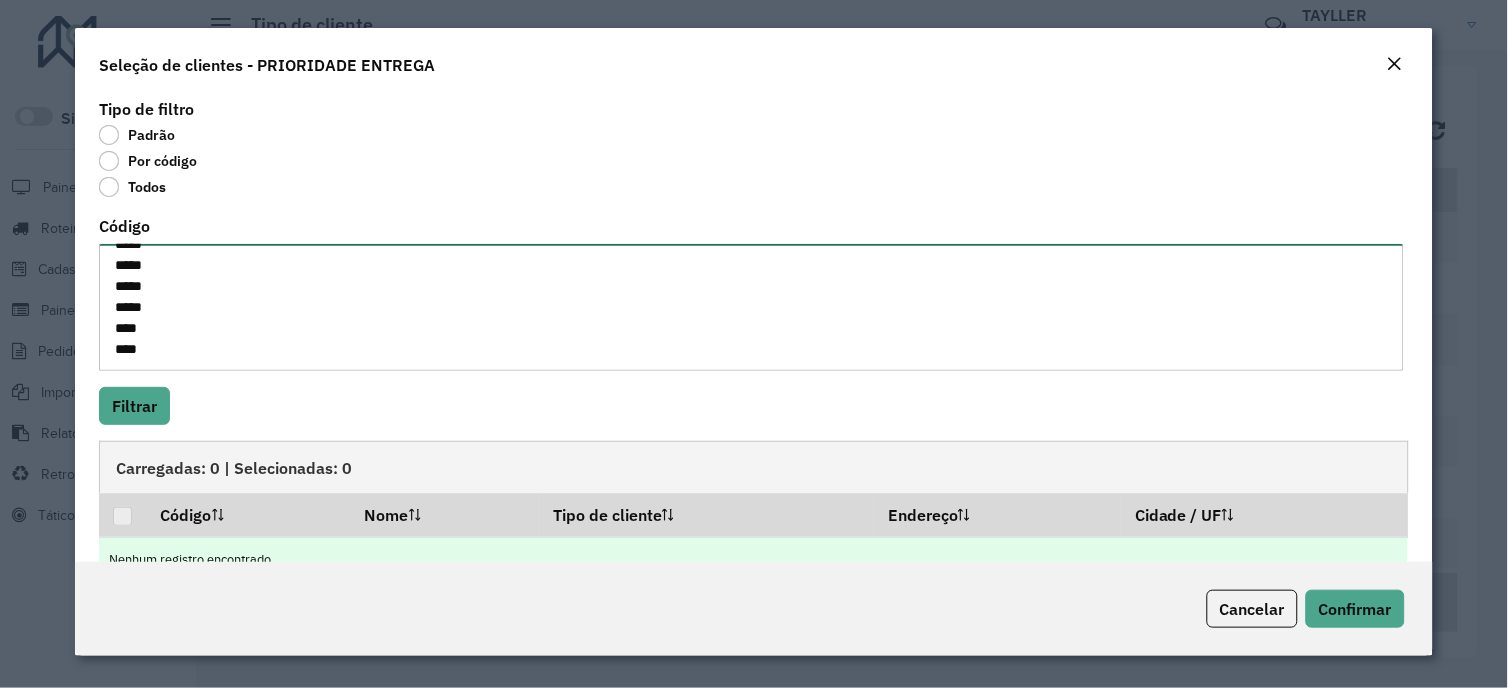 paste on "*
****" 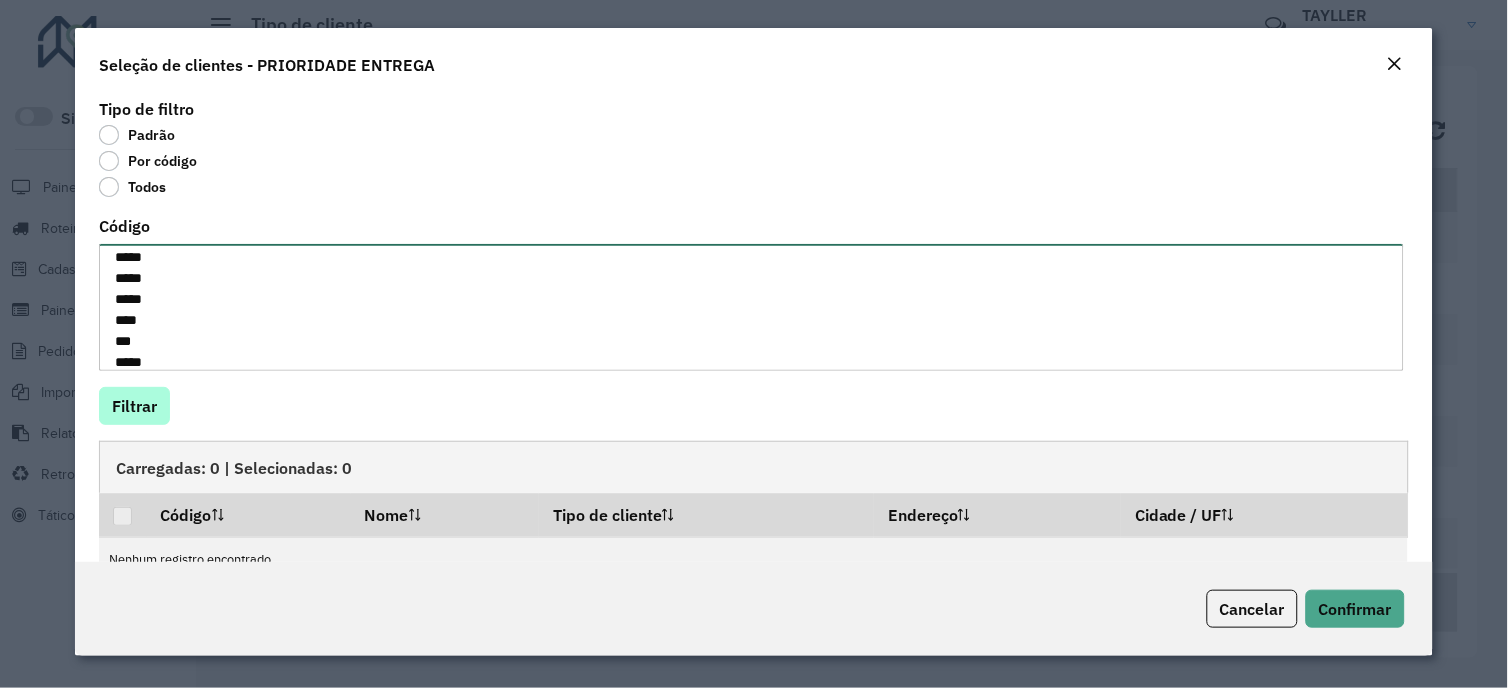 type on "*****
****
****
****
*****
*****
*****
*****
*****
*****
*****
*****
*****
****
****
****
*****
*****
*****
*****
***
****
****
****
*****
*****
*****
*****
****
***
****" 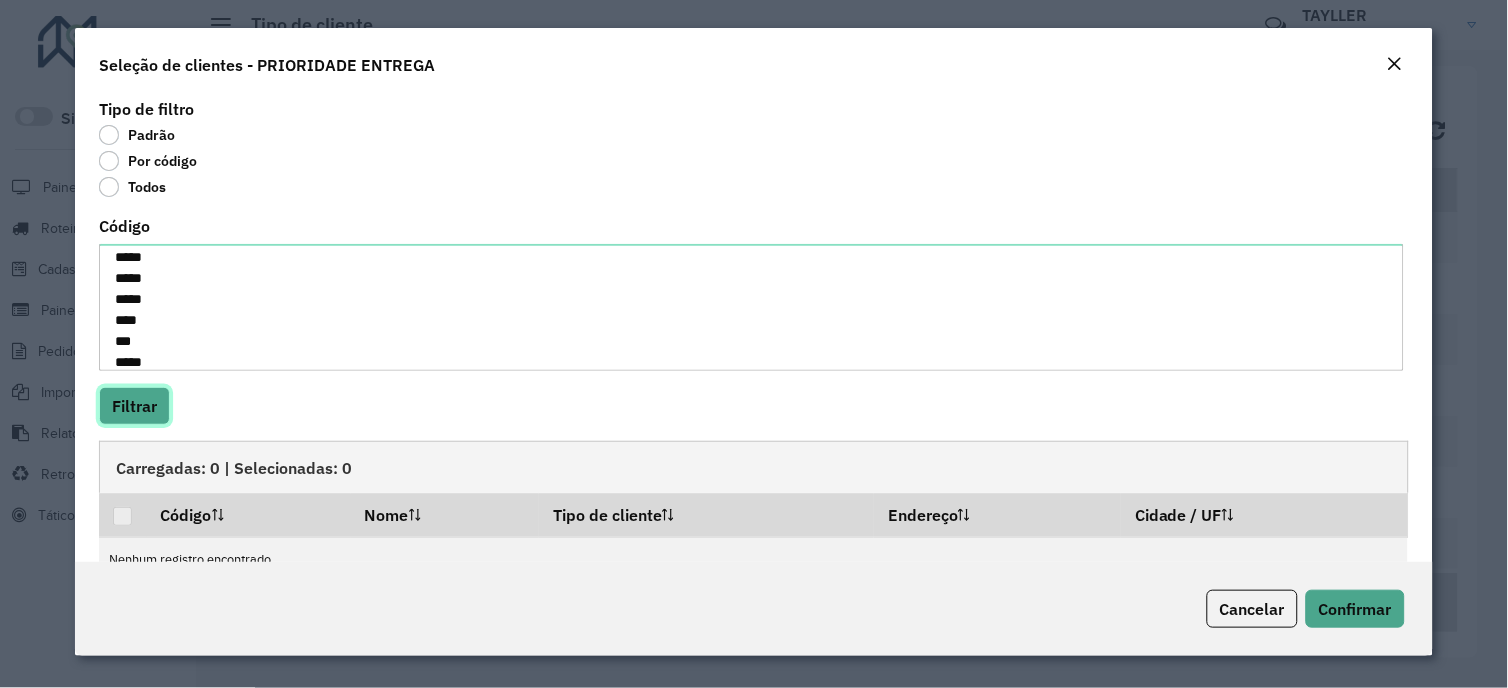 click on "Filtrar" 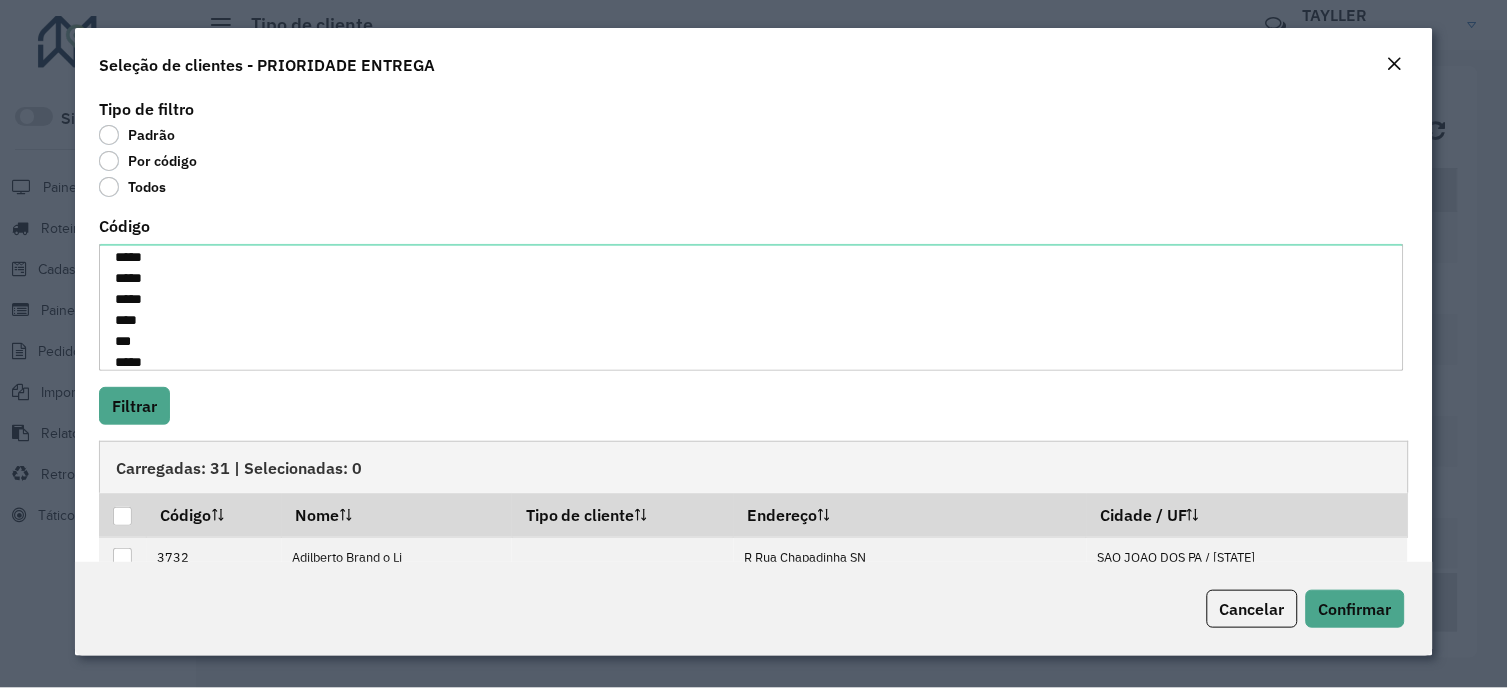 click at bounding box center [122, 516] 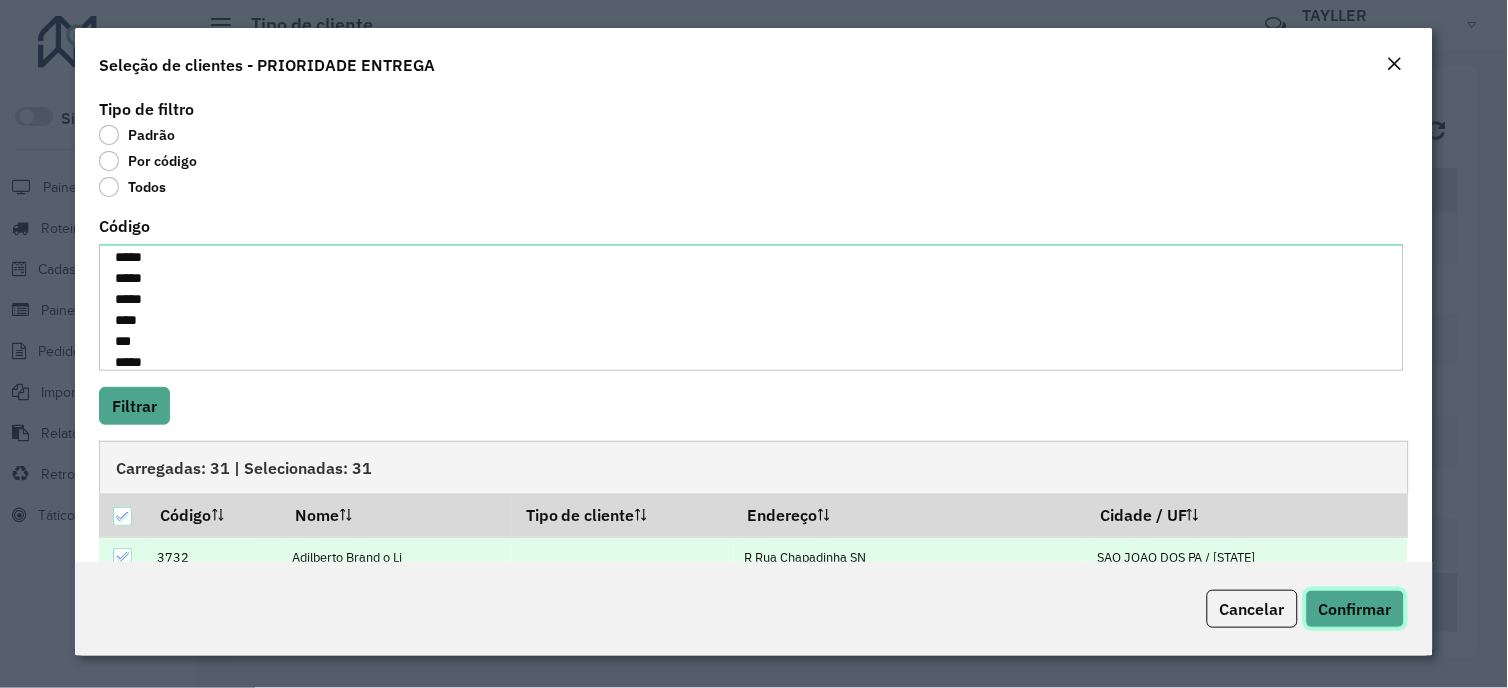 click on "Confirmar" 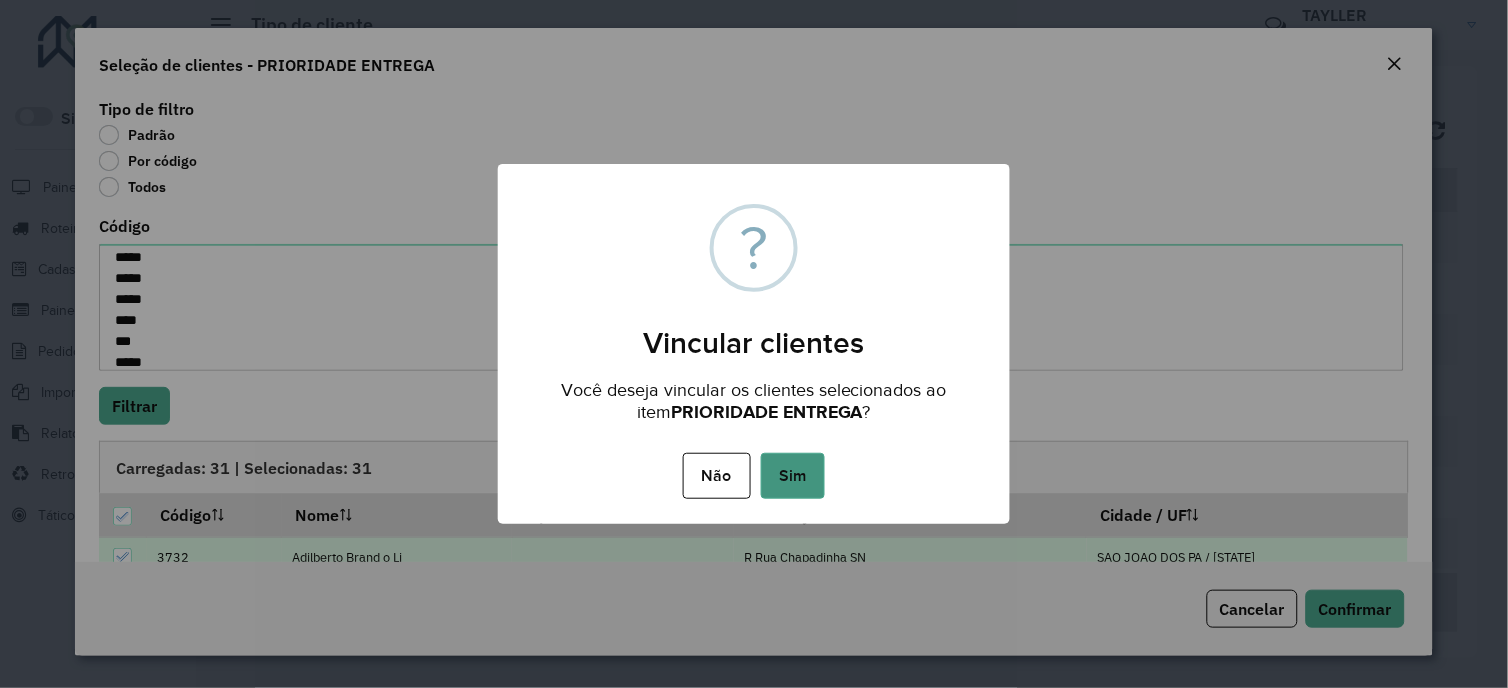 click on "Sim" at bounding box center [793, 476] 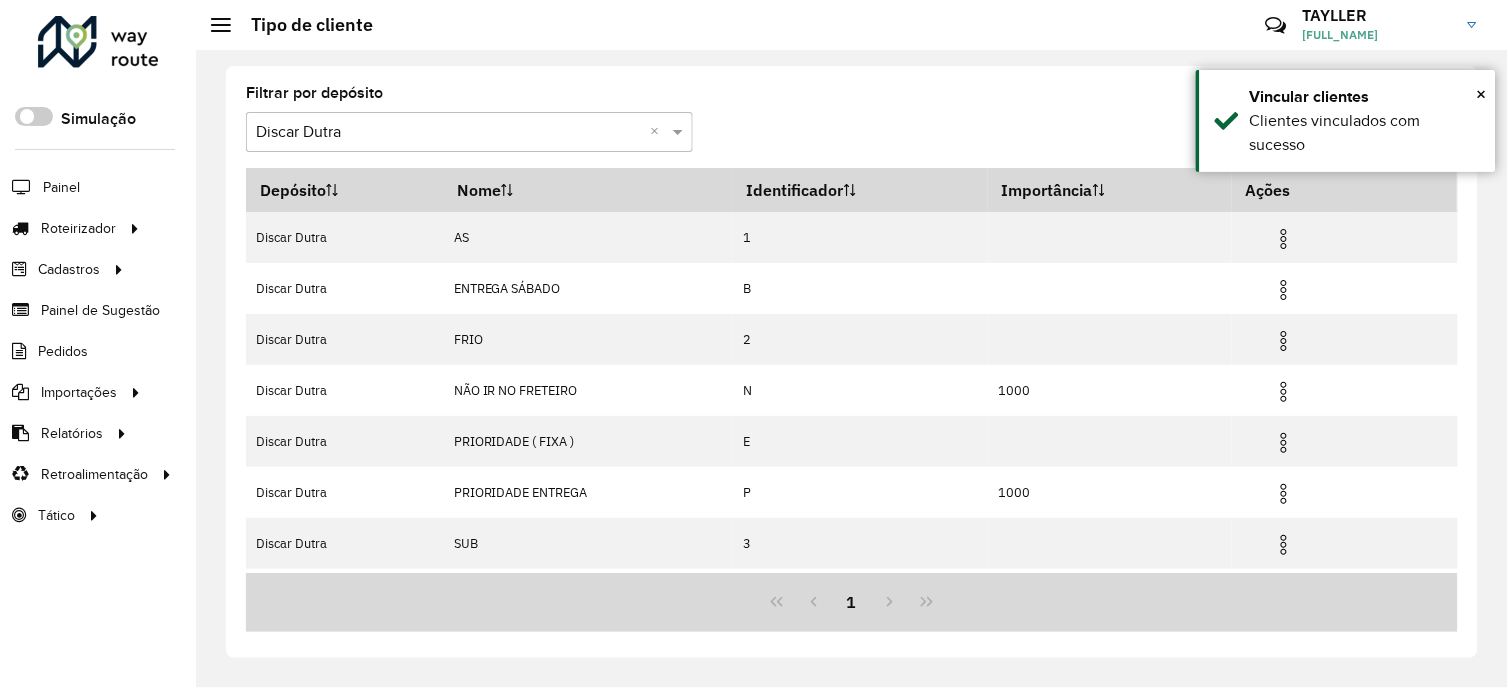 drag, startPoint x: 1242, startPoint y: 132, endPoint x: 1005, endPoint y: 147, distance: 237.47421 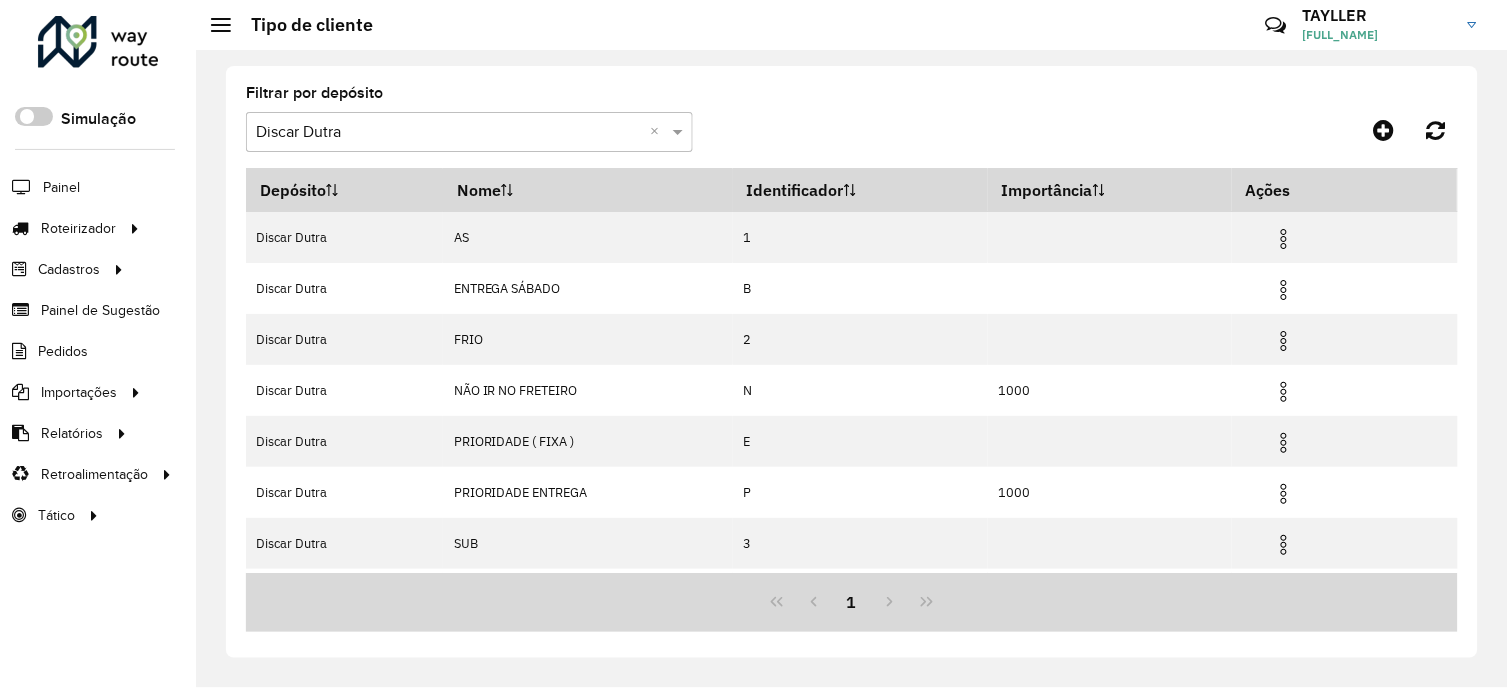click 